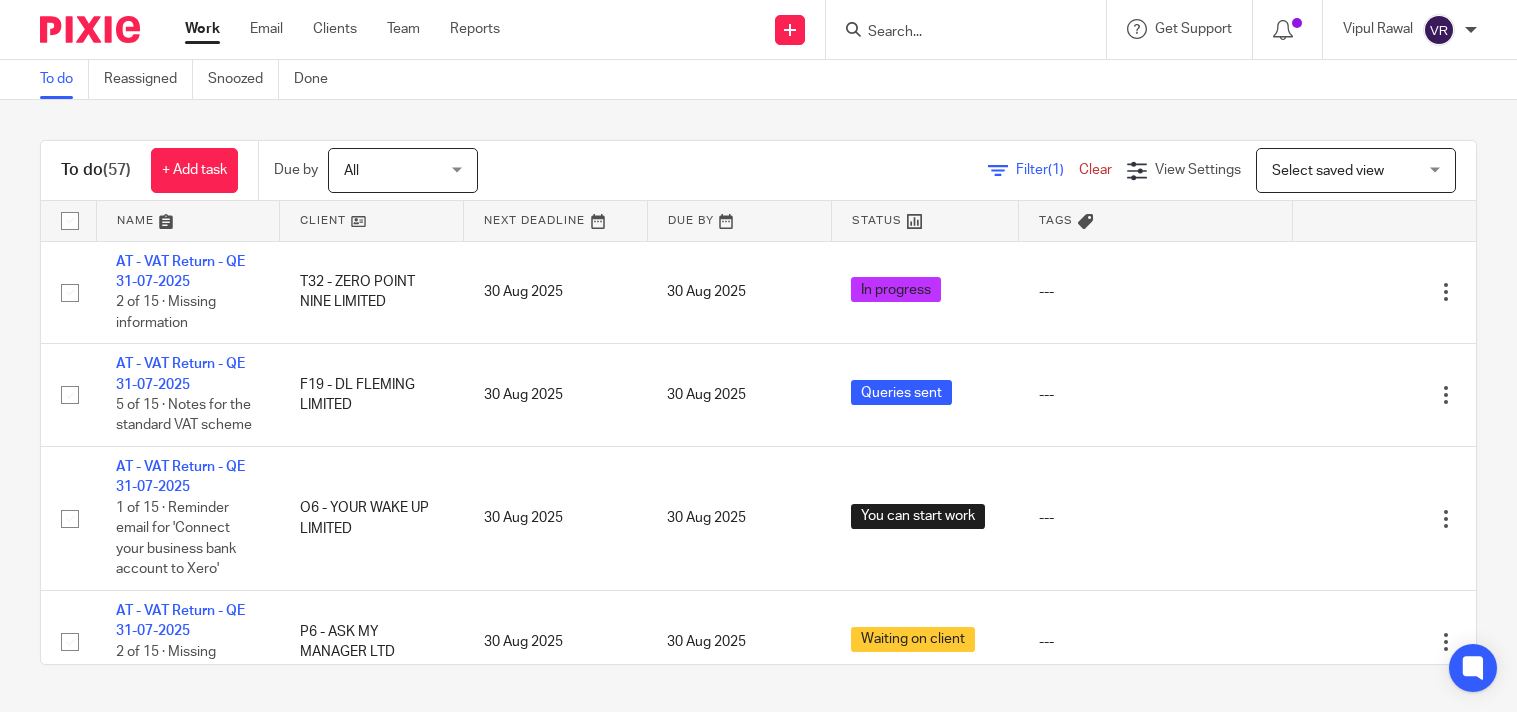 scroll, scrollTop: 0, scrollLeft: 0, axis: both 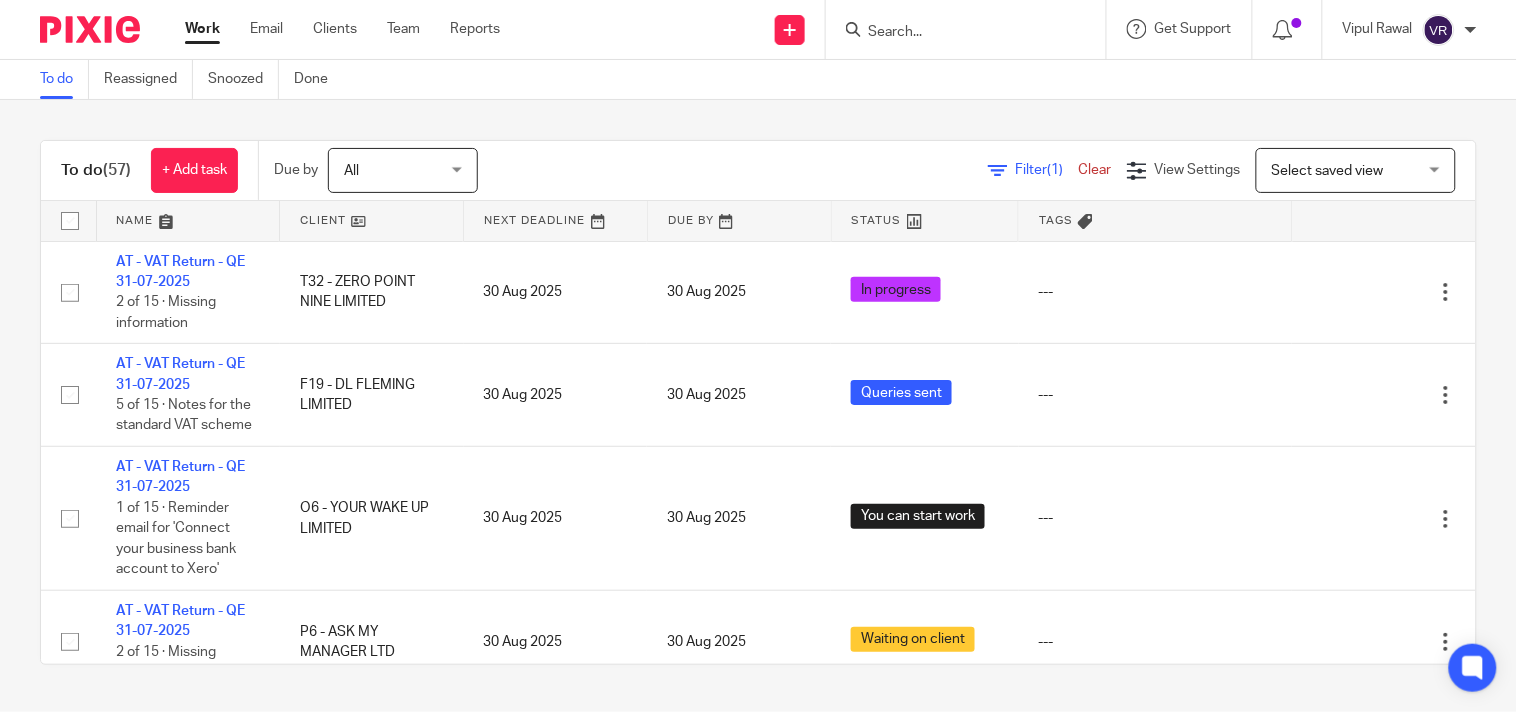 click on "To do
(57)
+ Add task
Due by
All
All
Today
Tomorrow
This week
Next week
This month
Next month
All
all     Filter
(1) Clear     View Settings   View Settings     (1) Filters   Clear   Save     Manage saved views
Select saved view
Select saved view
Select saved view
All tasks
Cs01
Dormant
No dormant, utrs
Not dormant
Paye reg
Ready to file
Vat reg
Name     Client     Next Deadline     Due By     Status   Tags
No client selected" at bounding box center [758, 402] 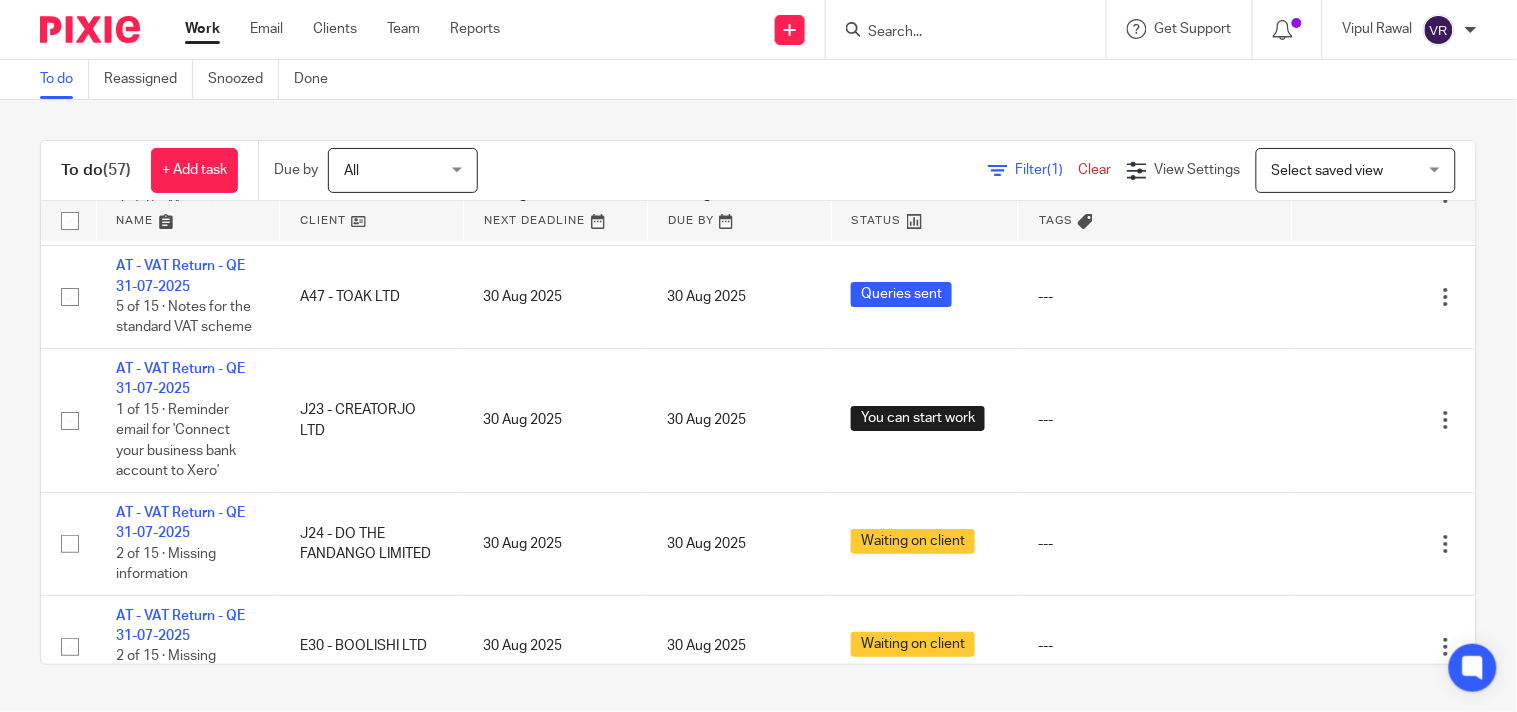 scroll, scrollTop: 1534, scrollLeft: 0, axis: vertical 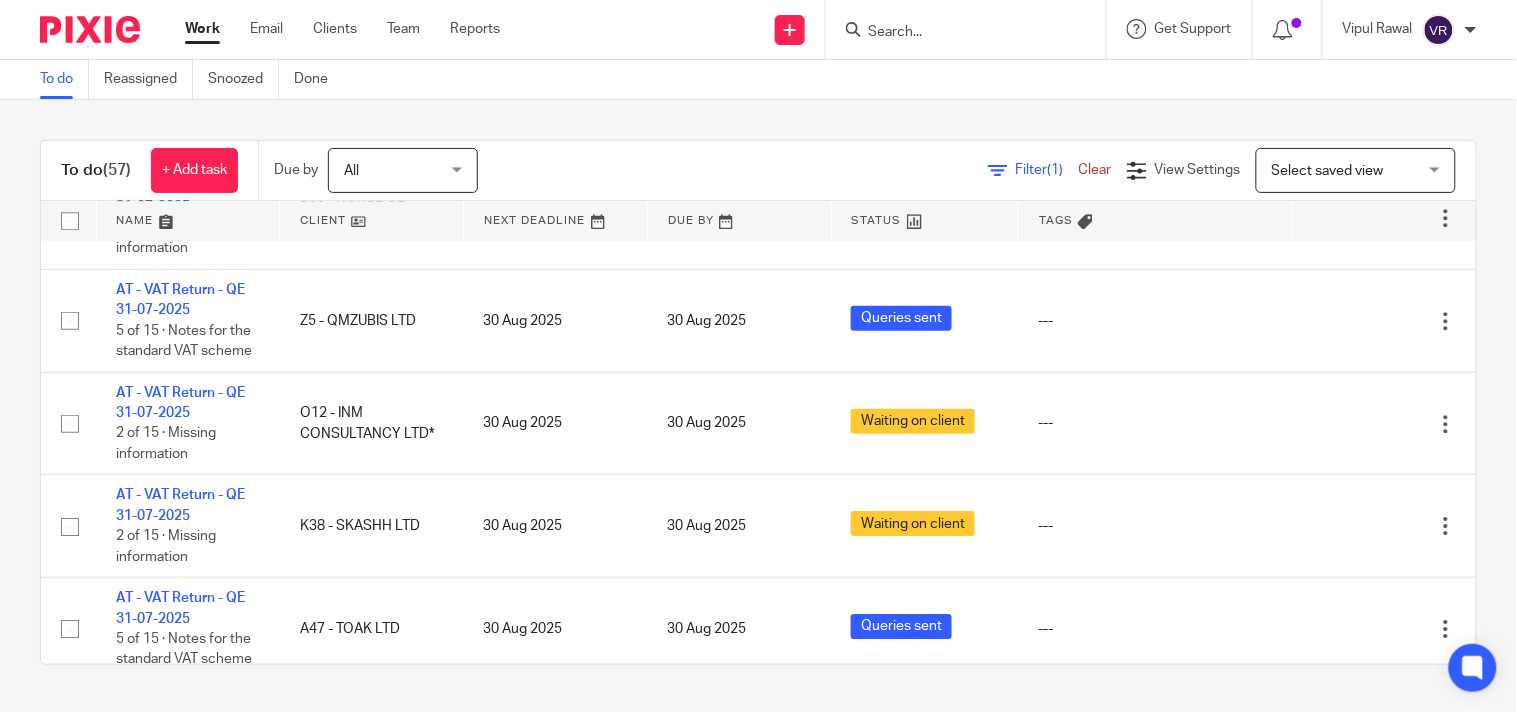 click at bounding box center [972, 29] 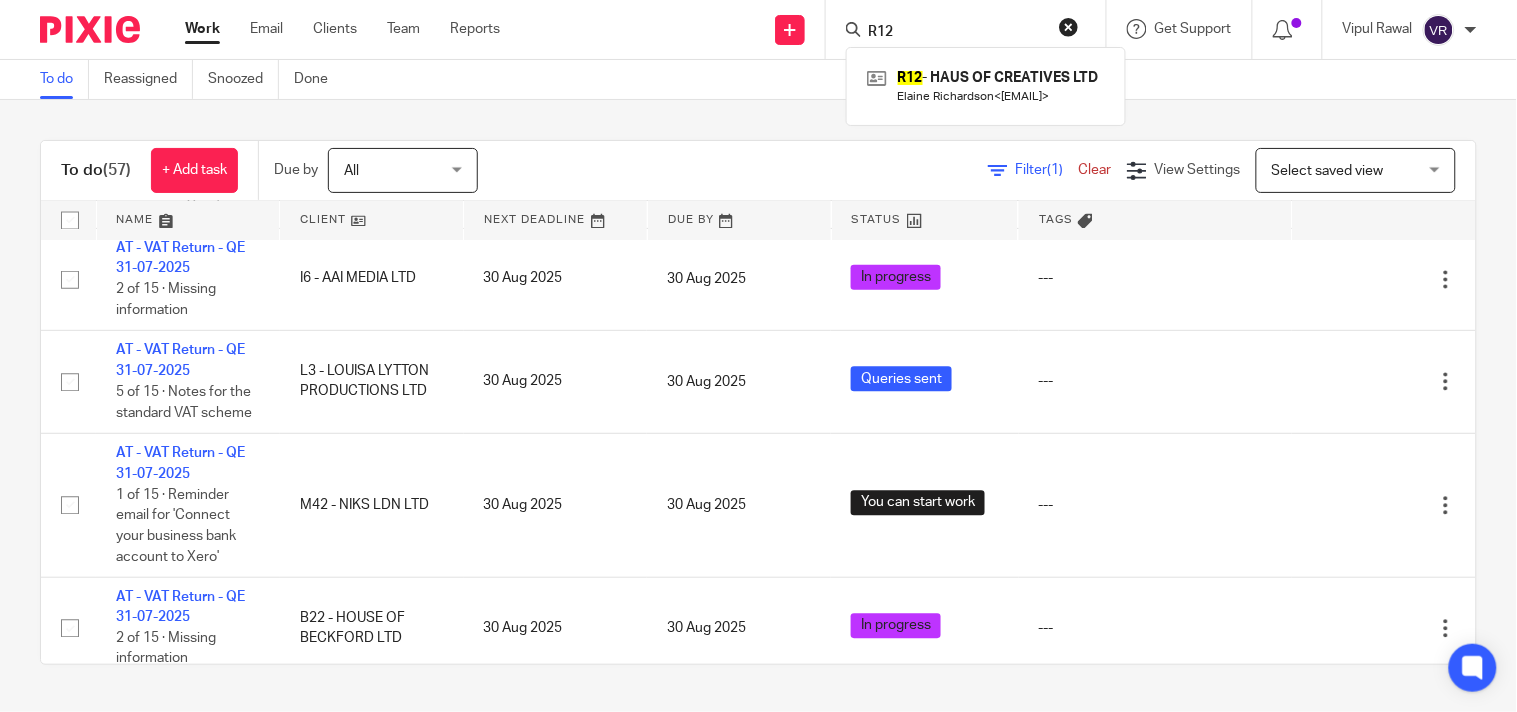 scroll, scrollTop: 1090, scrollLeft: 0, axis: vertical 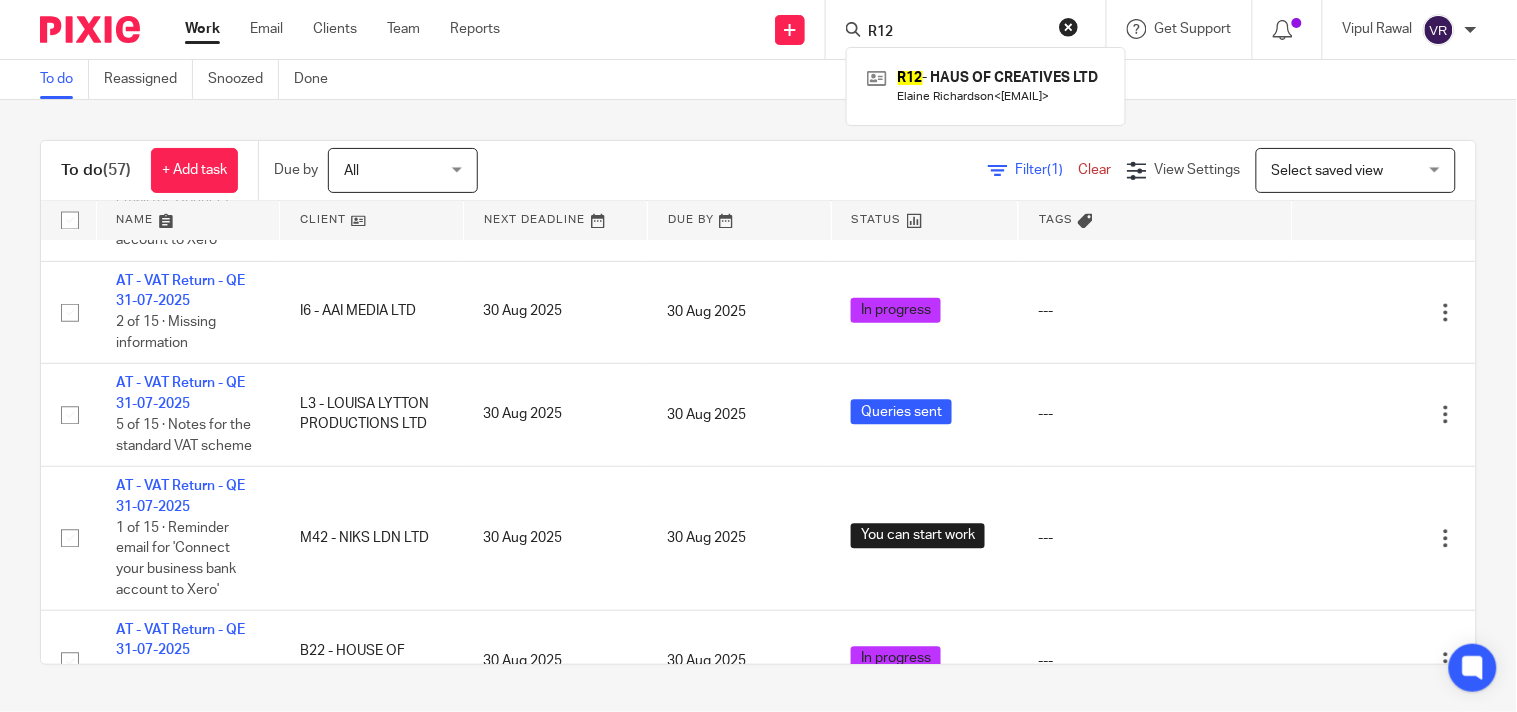 click on "R12" at bounding box center [956, 33] 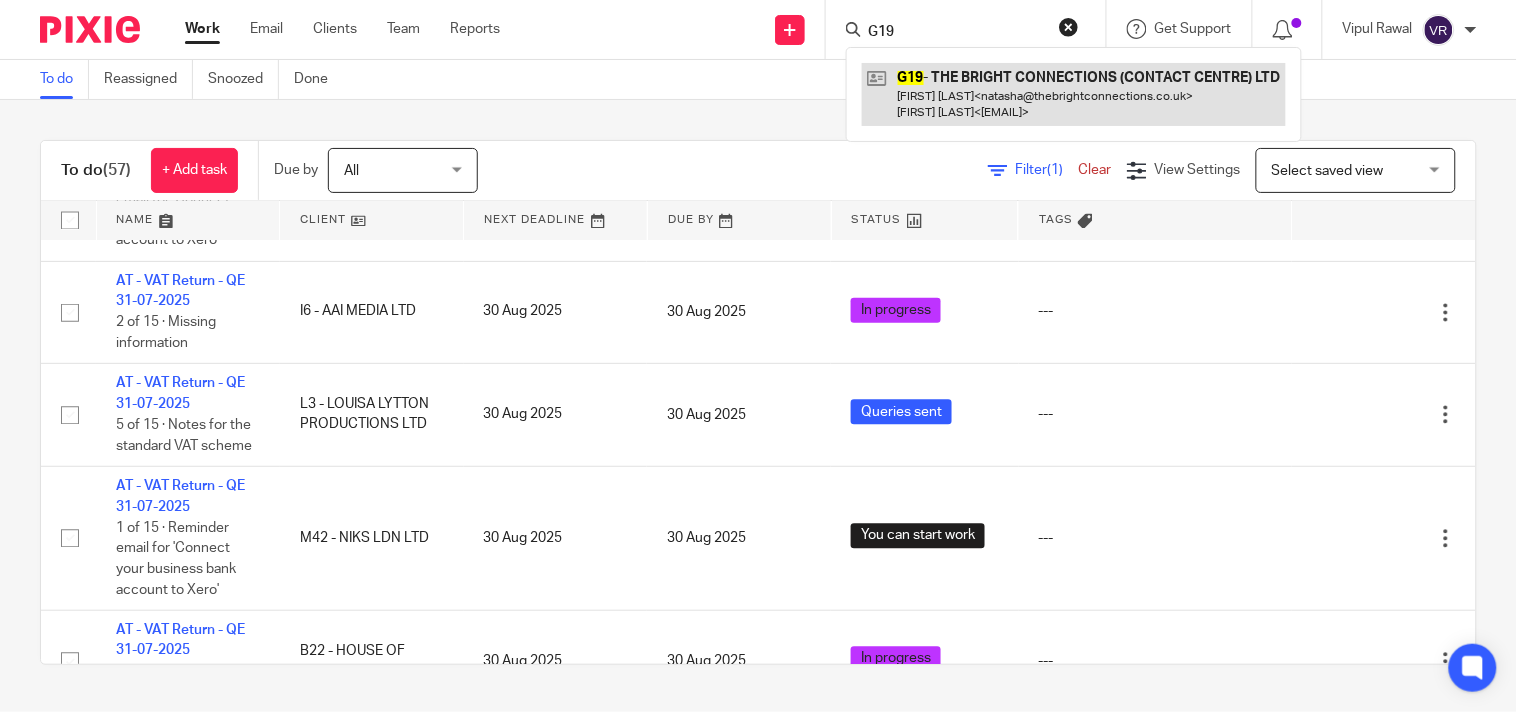 type on "G19" 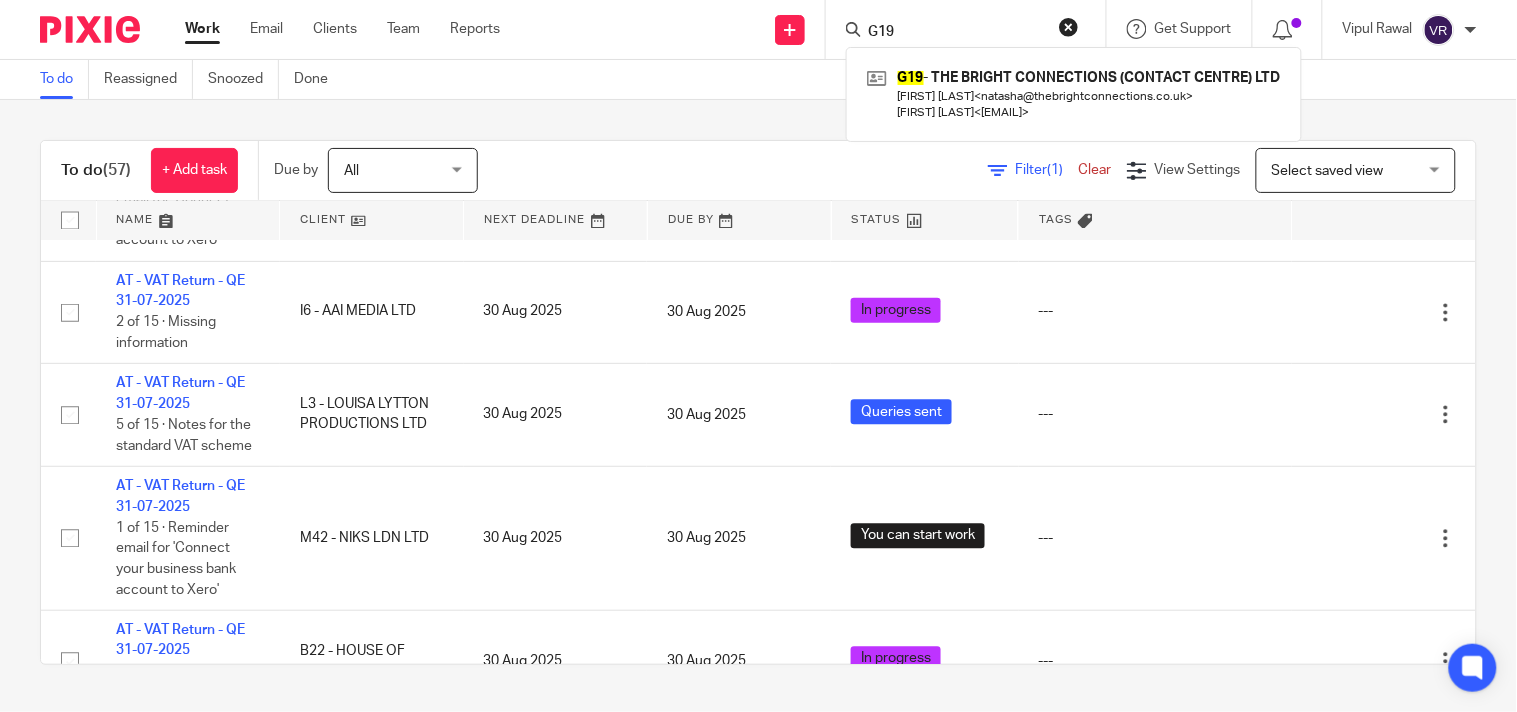 click on "G19" at bounding box center [956, 33] 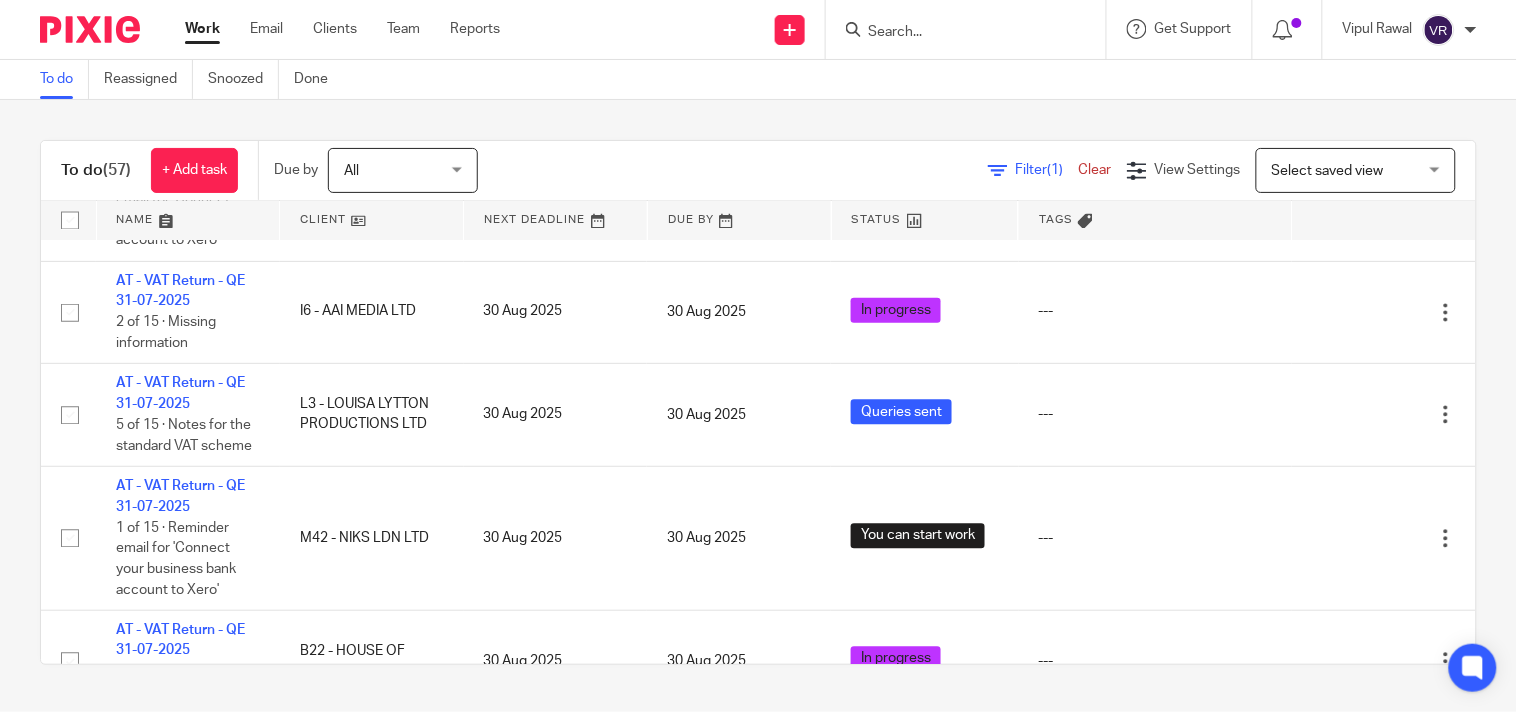 type 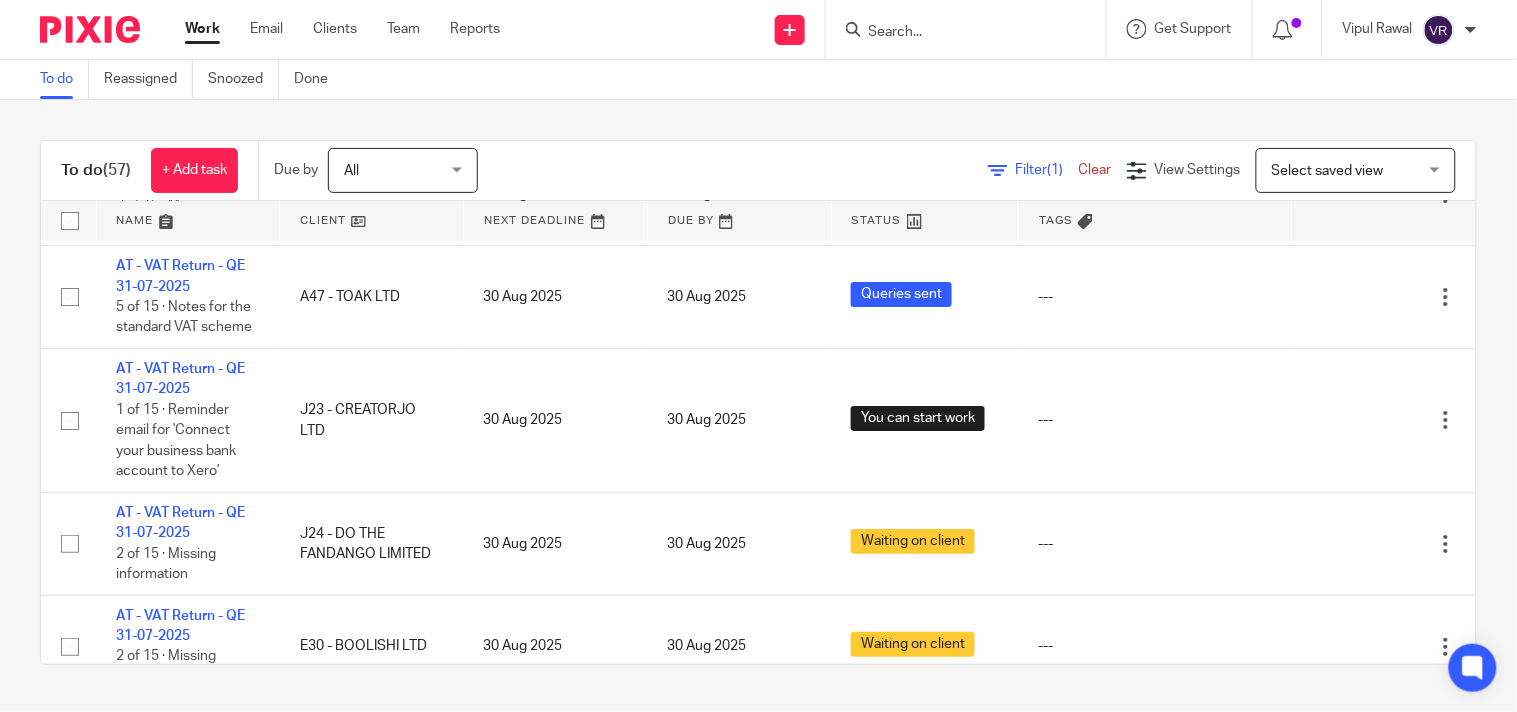 click on "To do
(57)
+ Add task
Due by
All
All
Today
Tomorrow
This week
Next week
This month
Next month
All
all     Filter
(1) Clear     View Settings   View Settings     (1) Filters   Clear   Save     Manage saved views
Select saved view
Select saved view
Select saved view
All tasks
Cs01
Dormant
No dormant, utrs
Not dormant
Paye reg
Ready to file
Vat reg
Name     Client     Next Deadline     Due By     Status   Tags
No client selected" at bounding box center (758, 402) 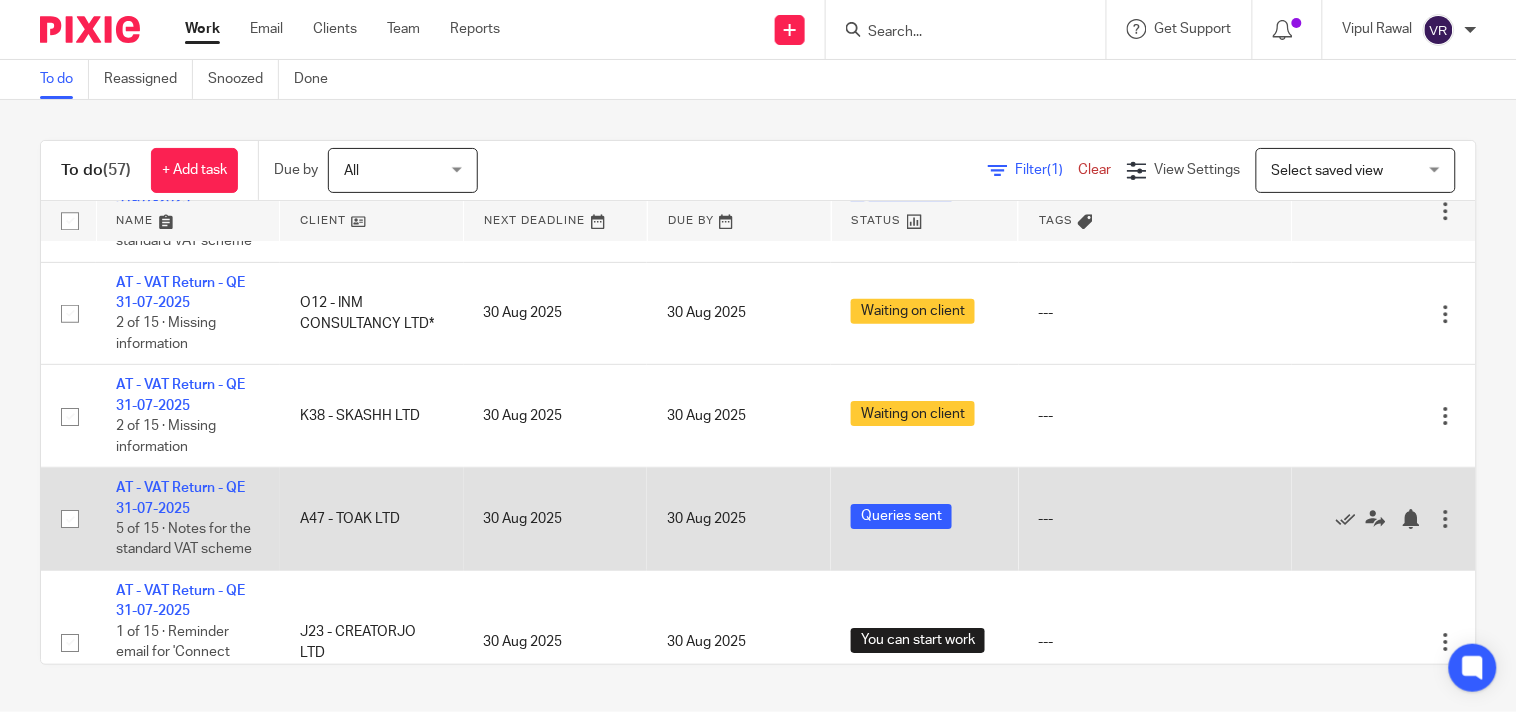 scroll, scrollTop: 1533, scrollLeft: 0, axis: vertical 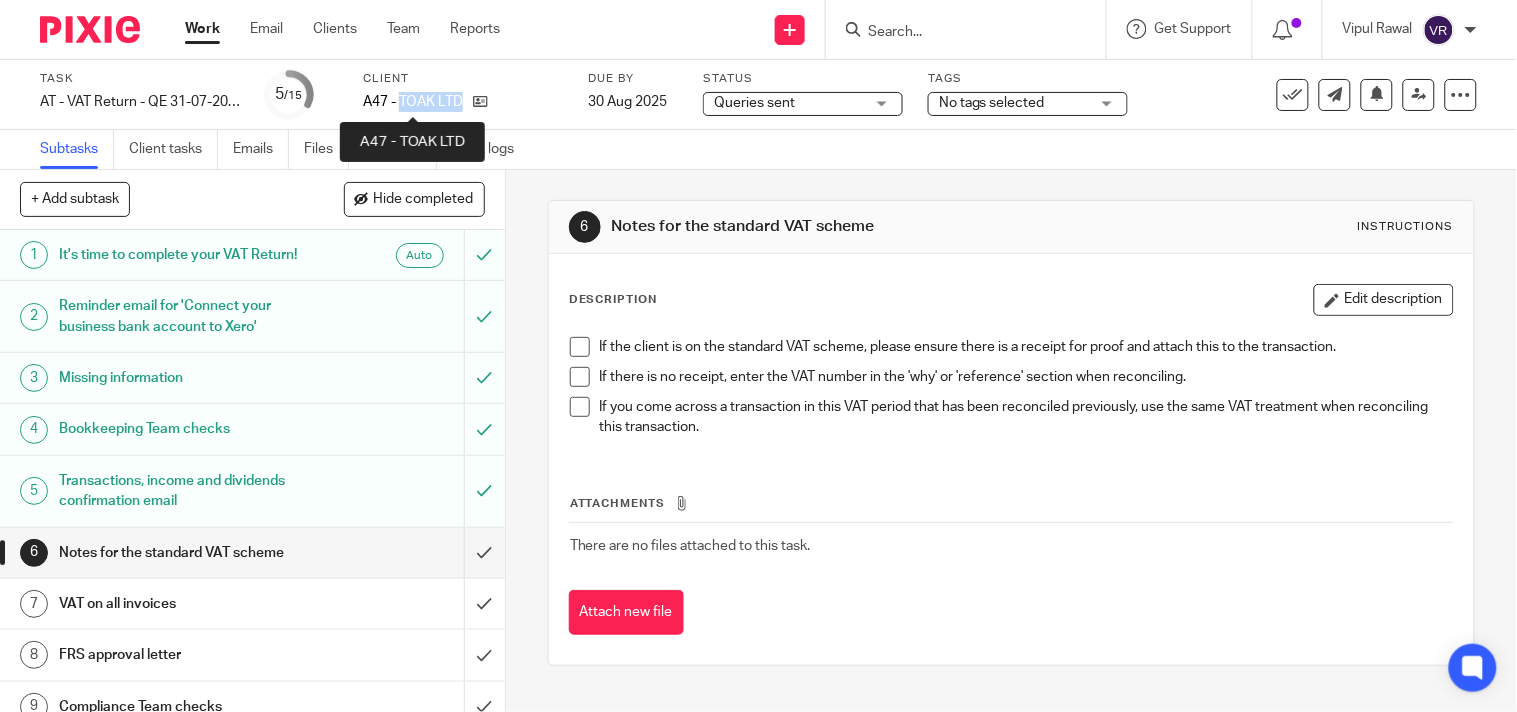 drag, startPoint x: 401, startPoint y: 101, endPoint x: 461, endPoint y: 104, distance: 60.074955 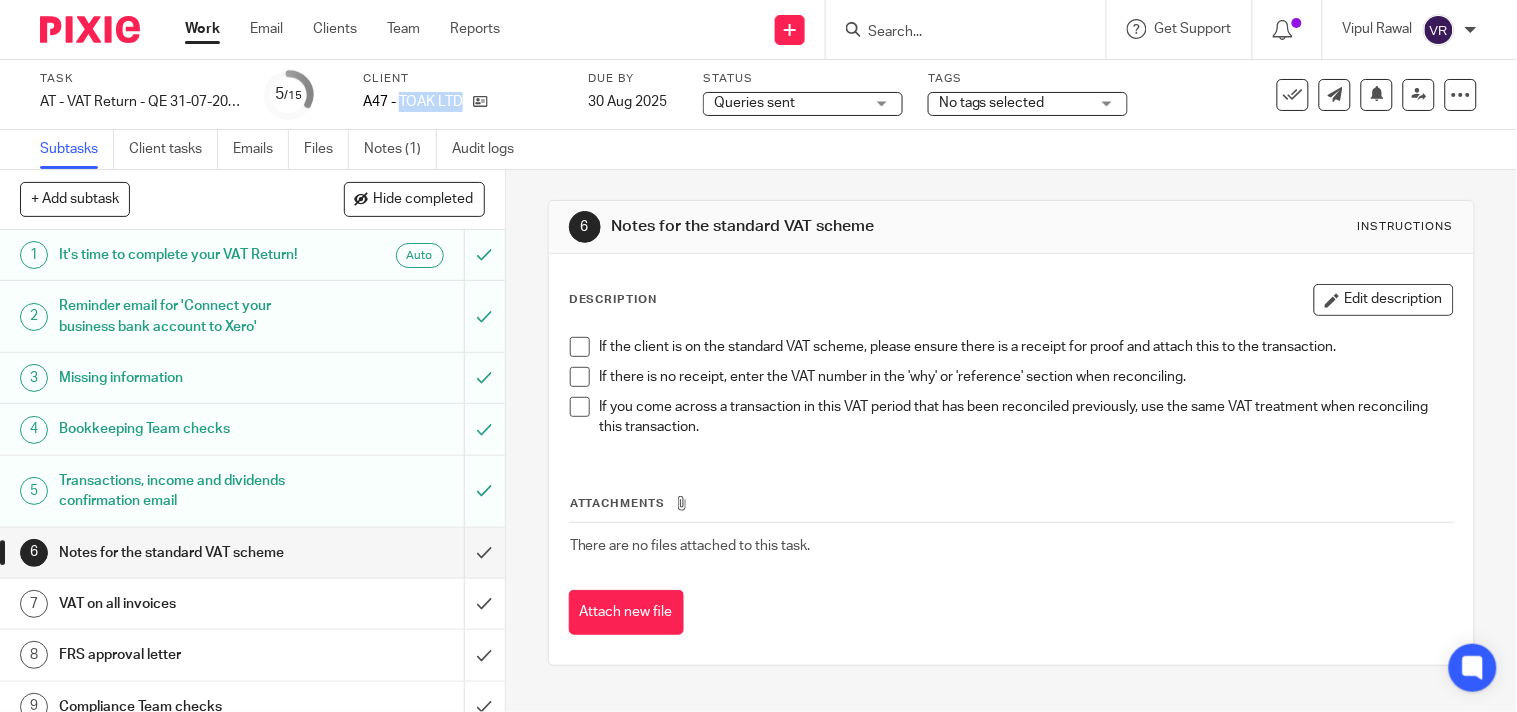 copy on "TOAK LTD" 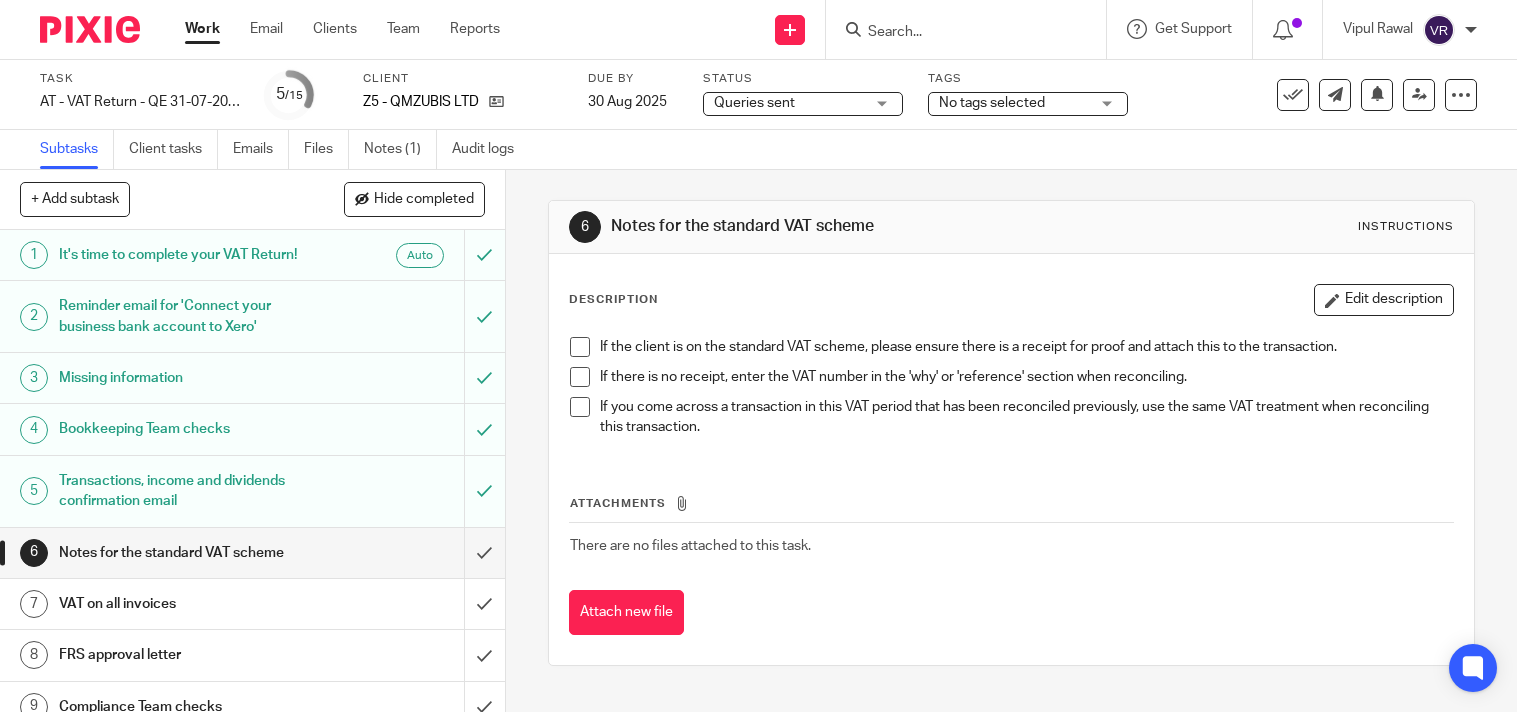 scroll, scrollTop: 0, scrollLeft: 0, axis: both 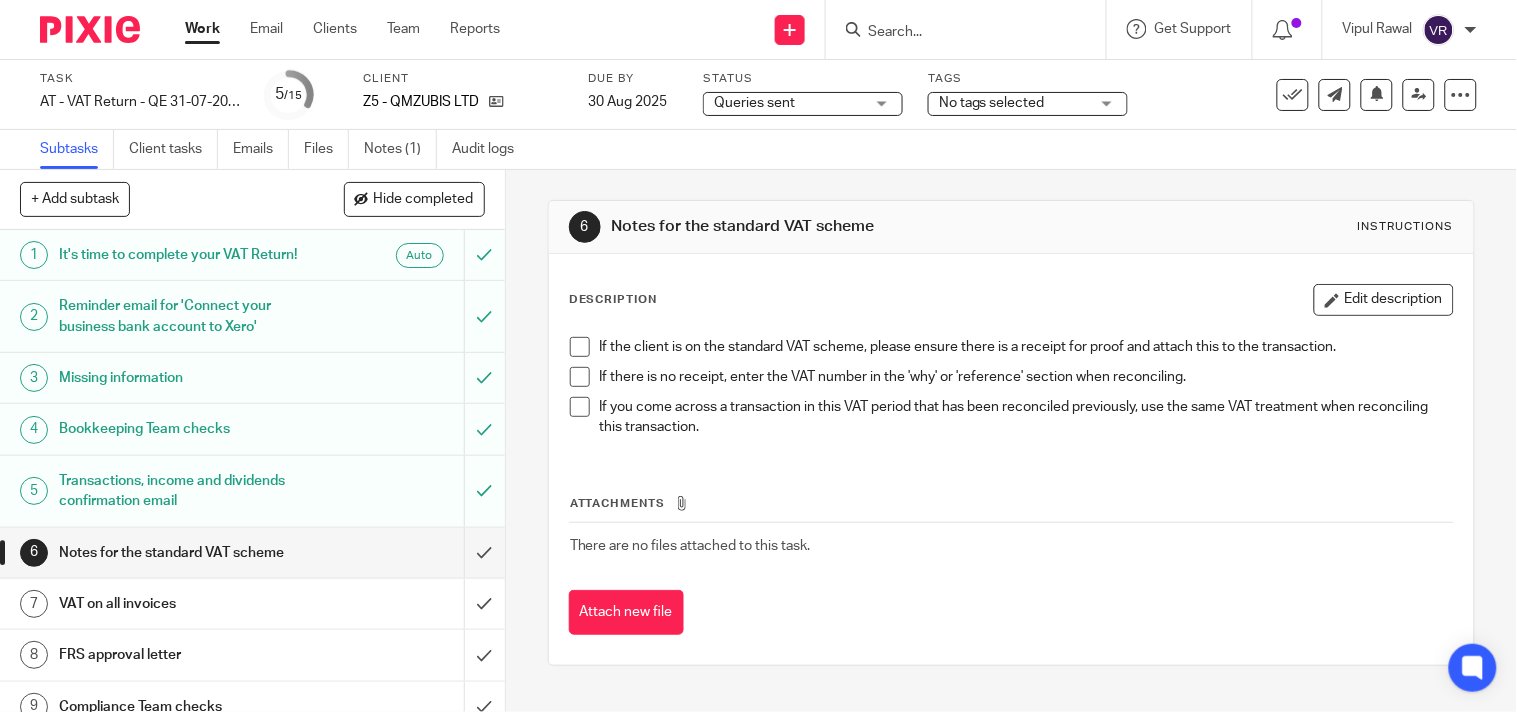 click on "Queries sent
Queries sent" at bounding box center (803, 104) 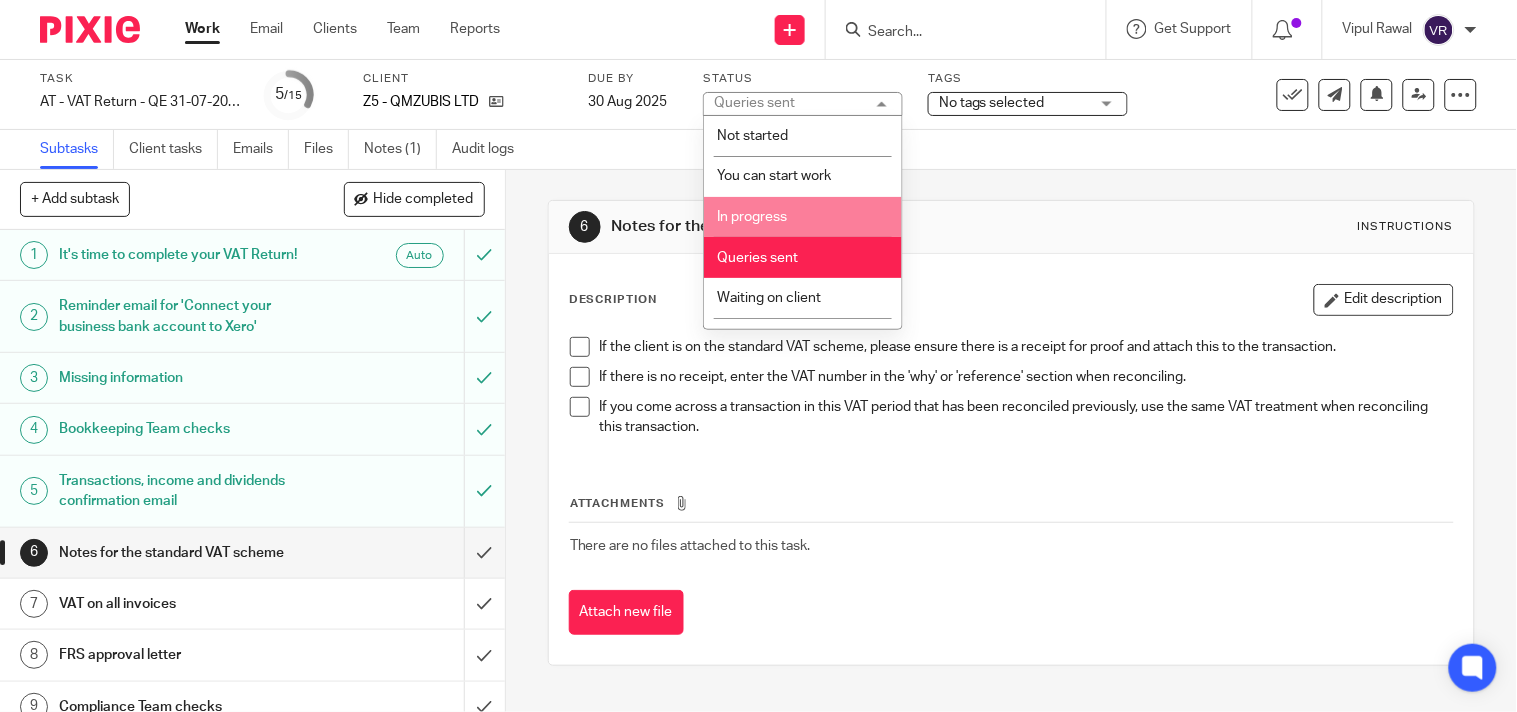 click on "In progress" at bounding box center (803, 217) 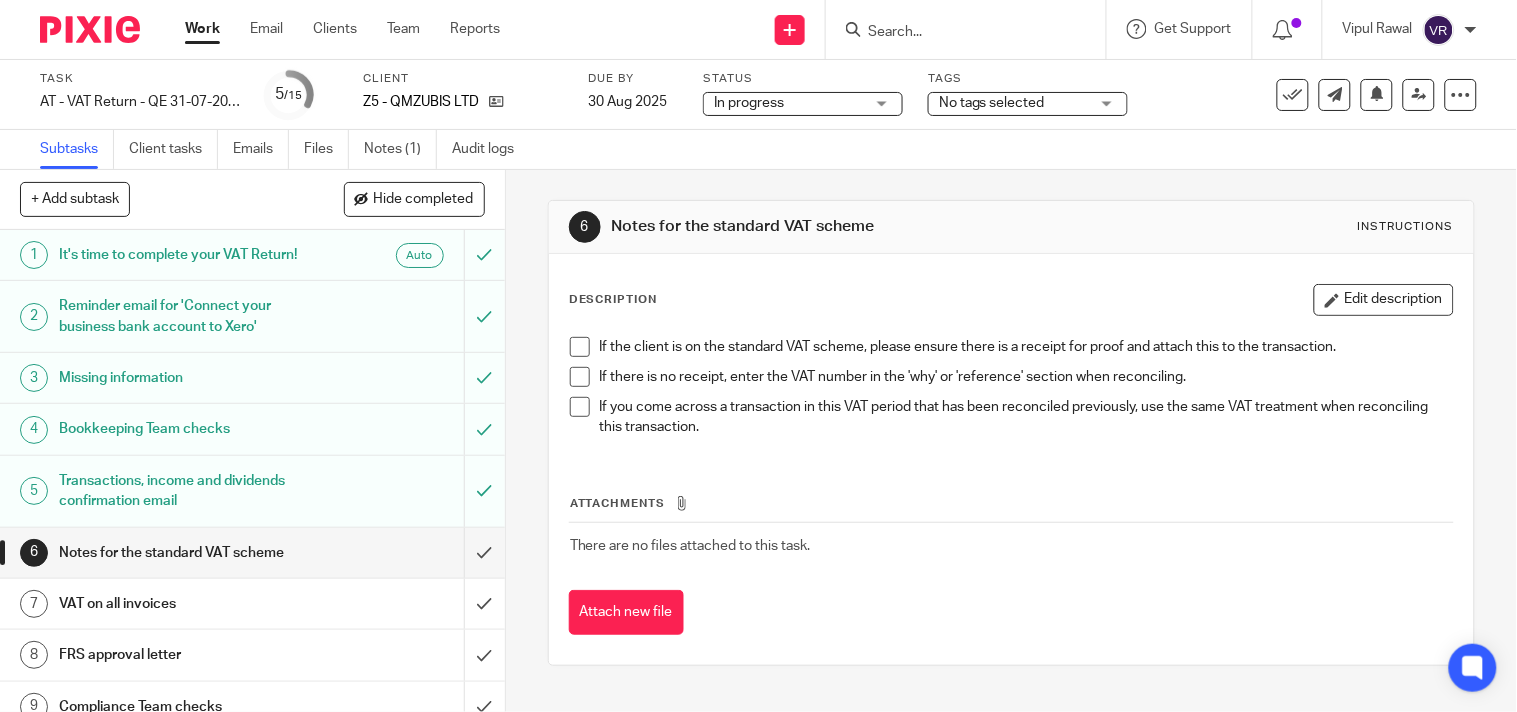 click on "Subtasks
Client tasks
Emails
Files
Notes (1)
Audit logs" at bounding box center [758, 150] 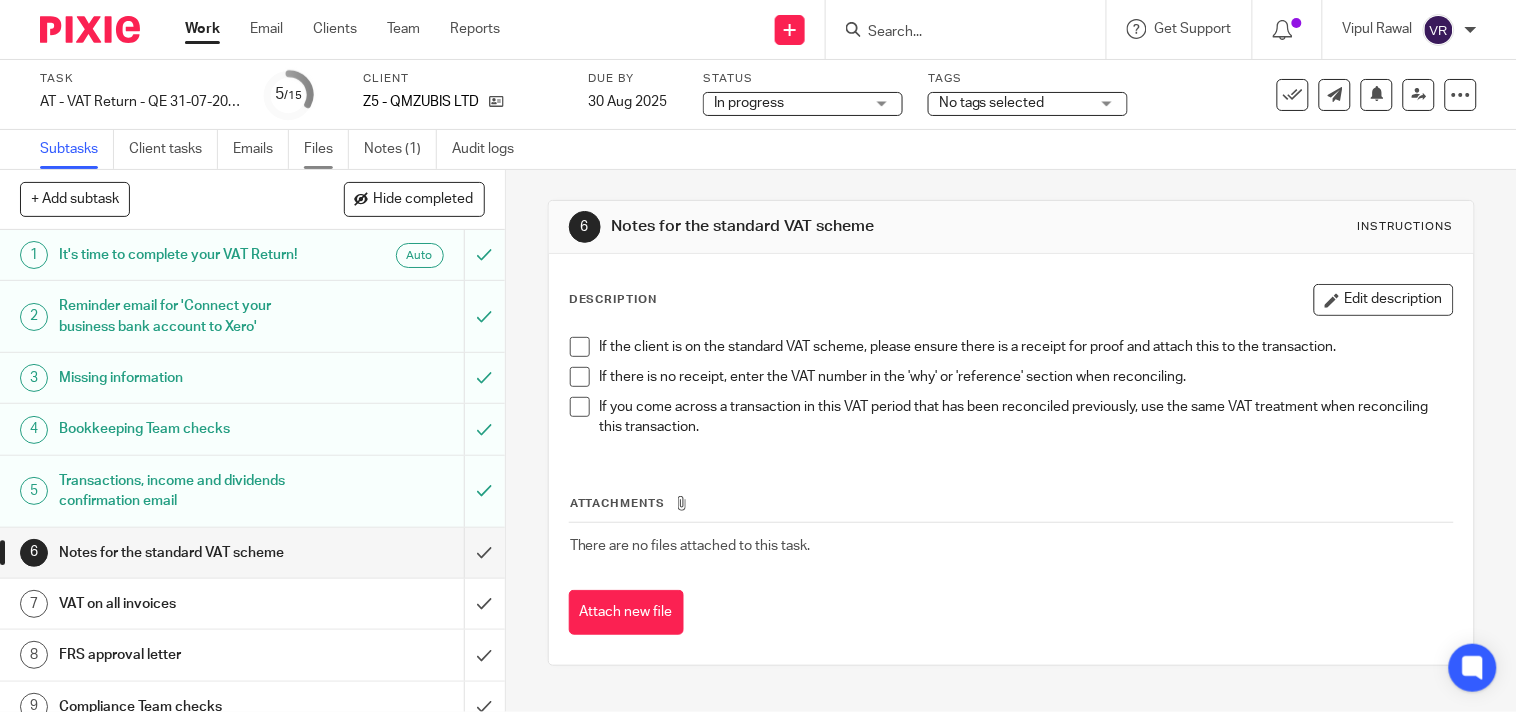 click on "Files" at bounding box center [326, 149] 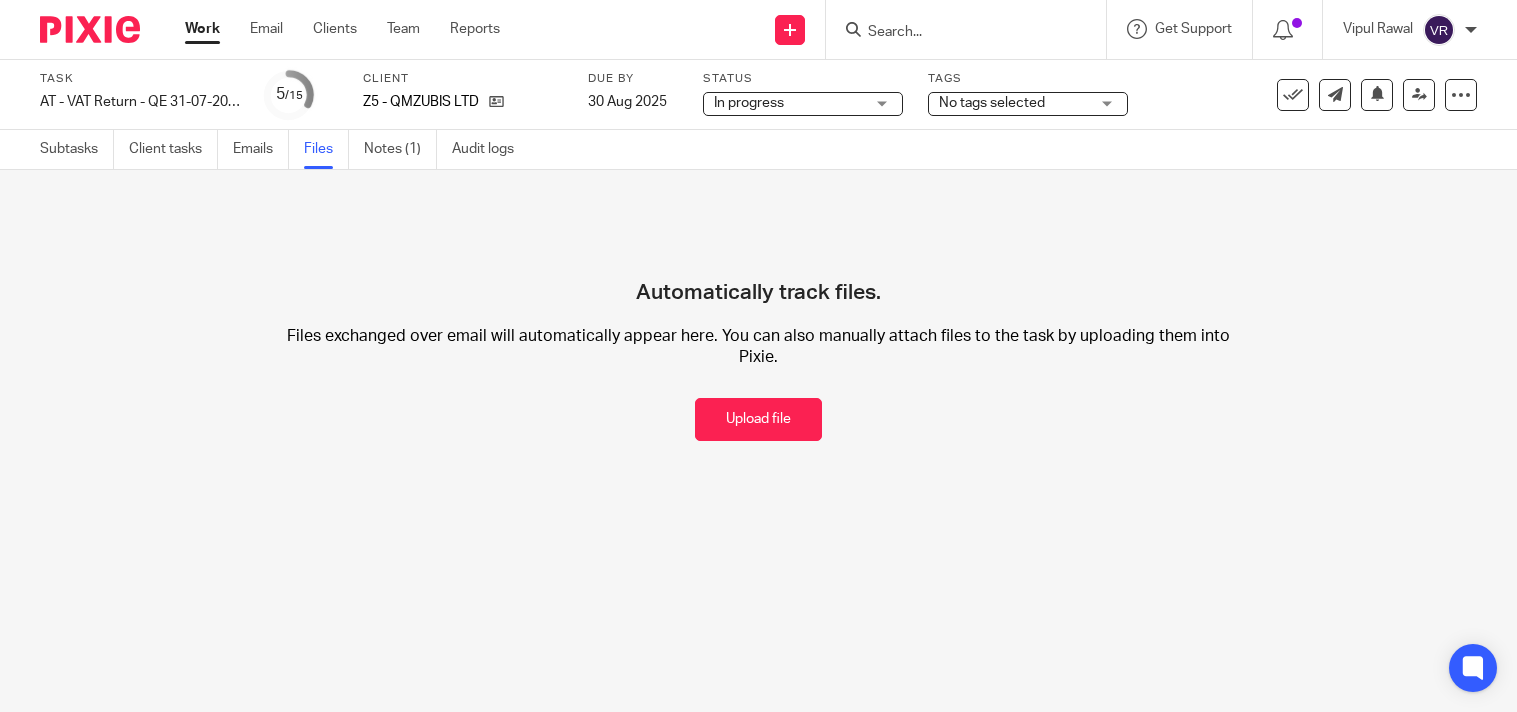 scroll, scrollTop: 0, scrollLeft: 0, axis: both 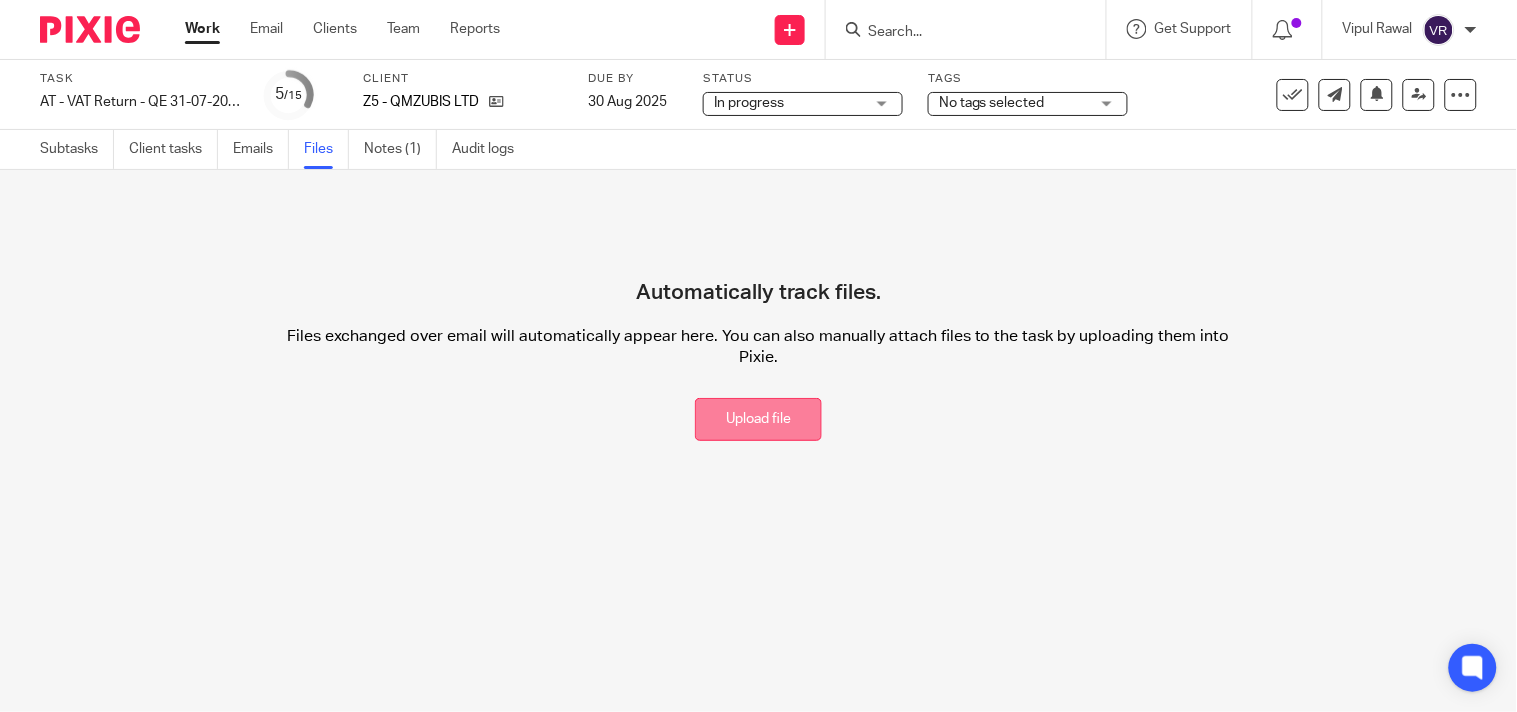 click on "Upload file" at bounding box center [758, 419] 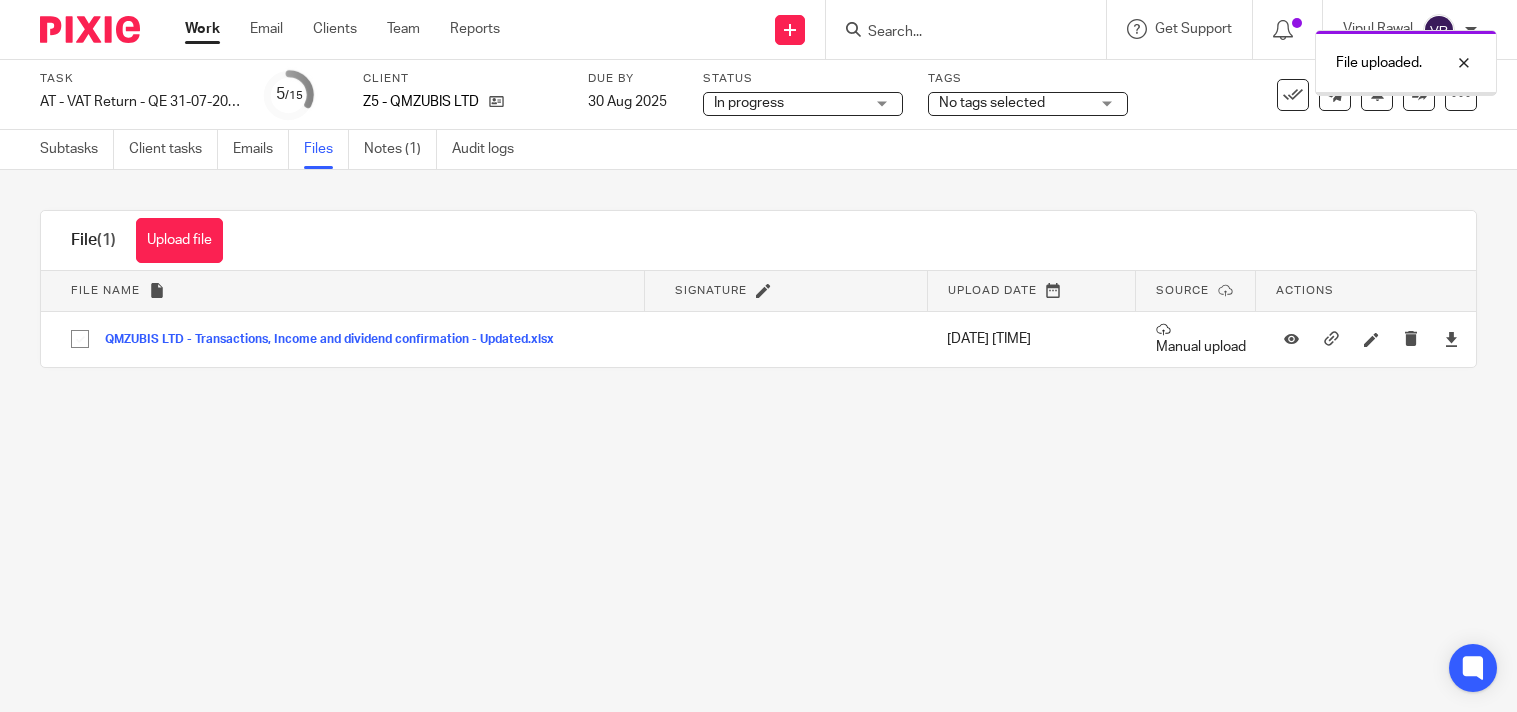 scroll, scrollTop: 0, scrollLeft: 0, axis: both 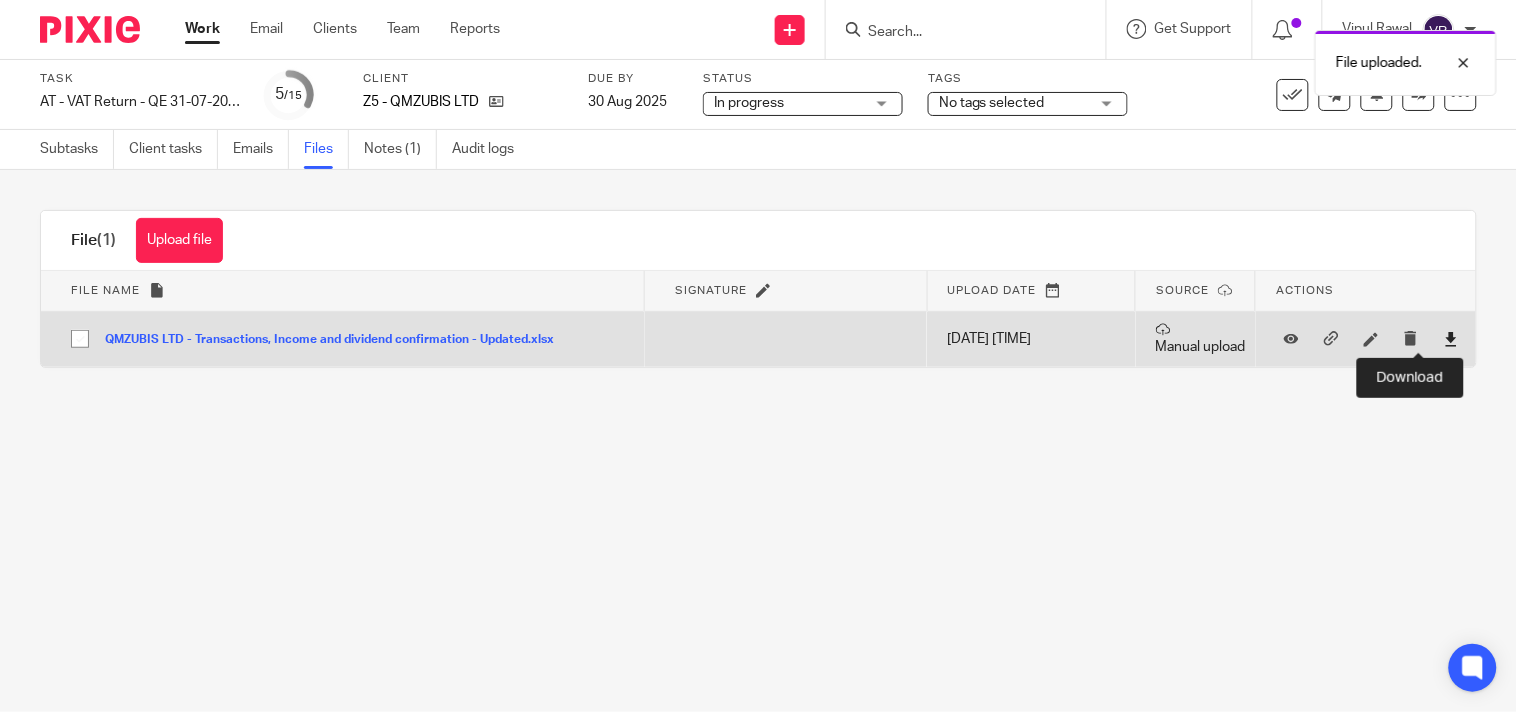 click at bounding box center [1451, 339] 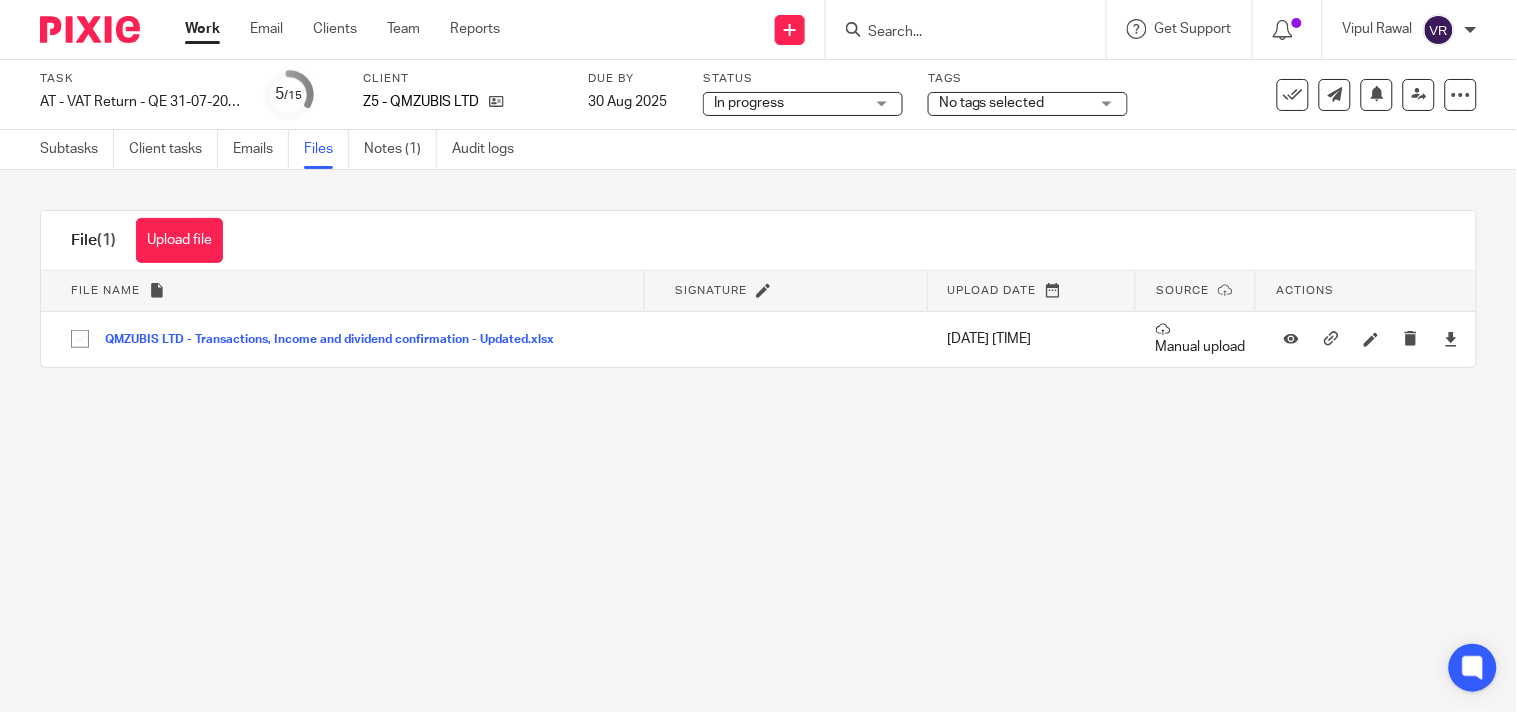 click at bounding box center [956, 33] 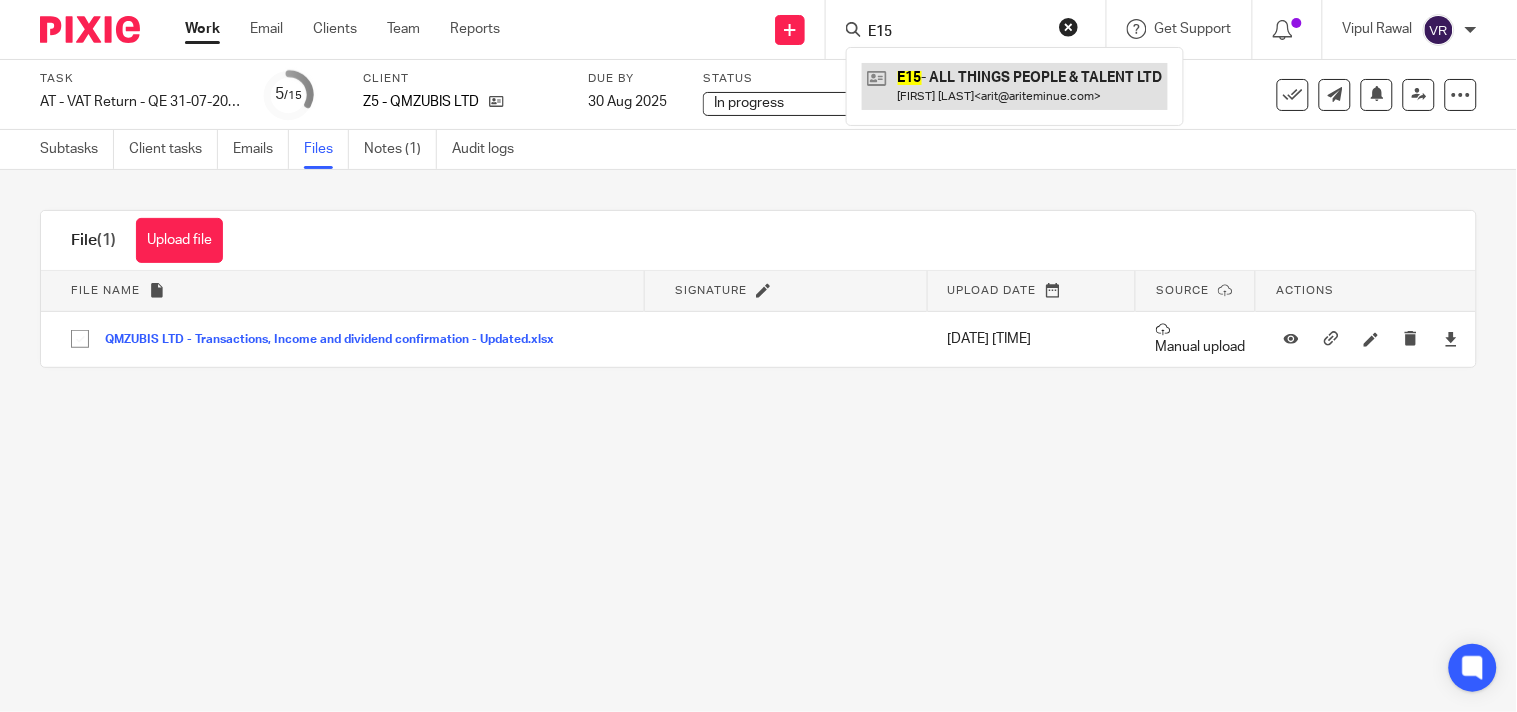 type on "E15" 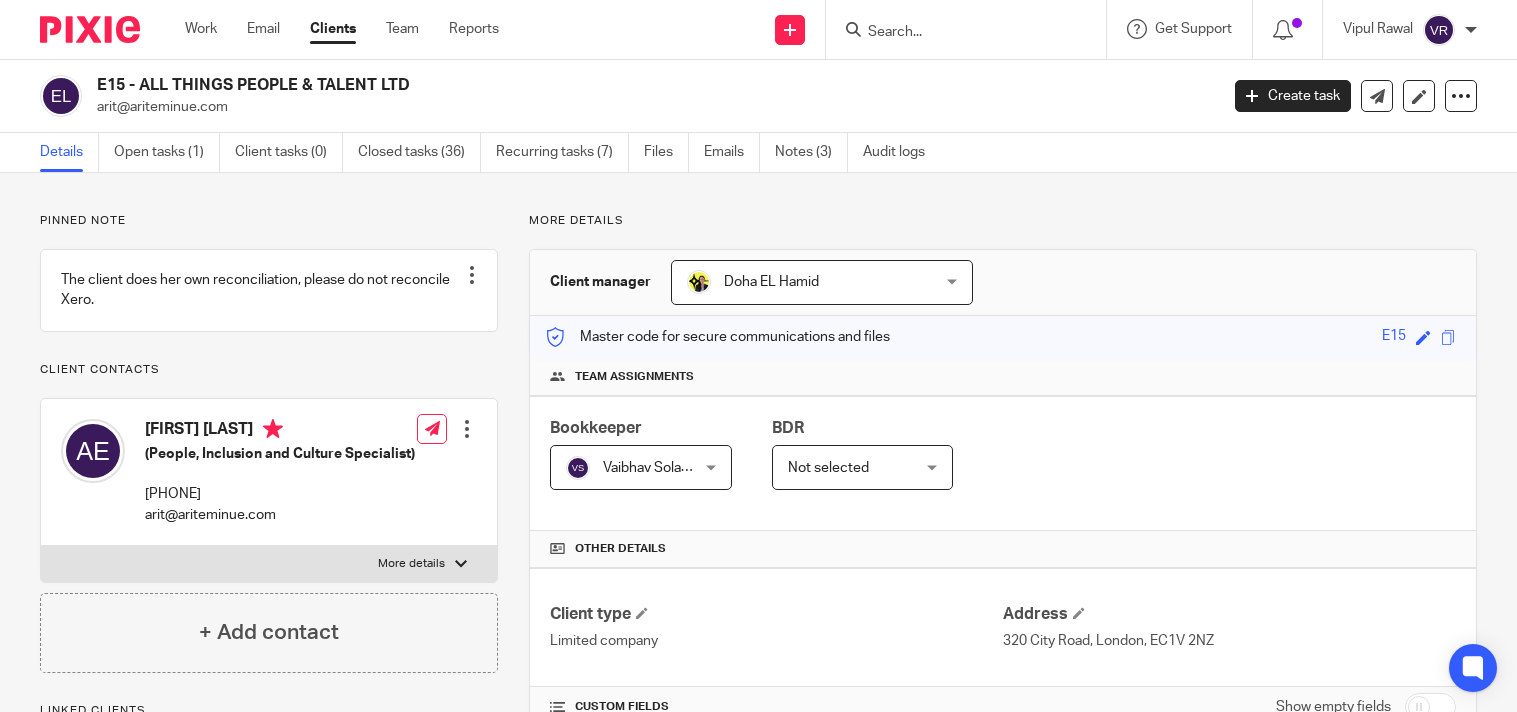 scroll, scrollTop: 0, scrollLeft: 0, axis: both 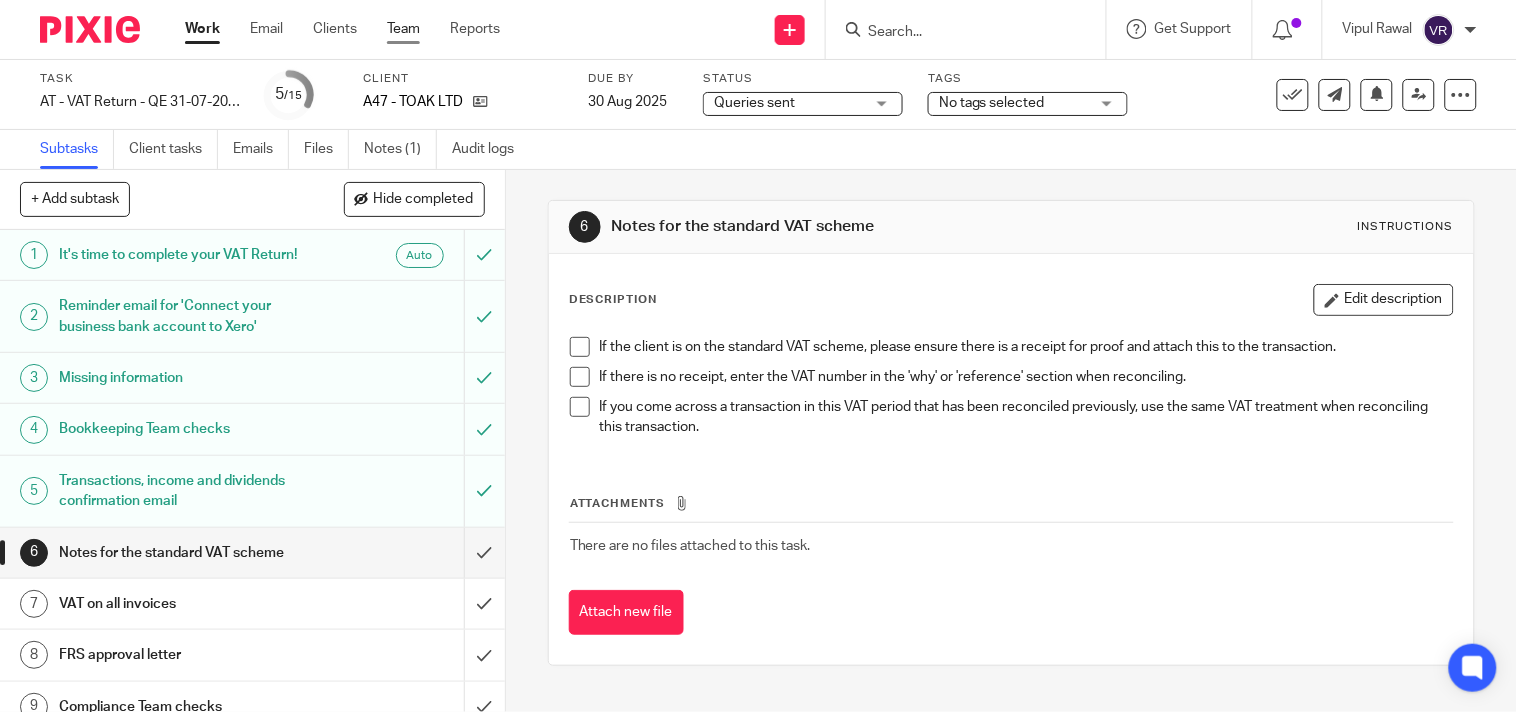 click on "Team" at bounding box center (403, 29) 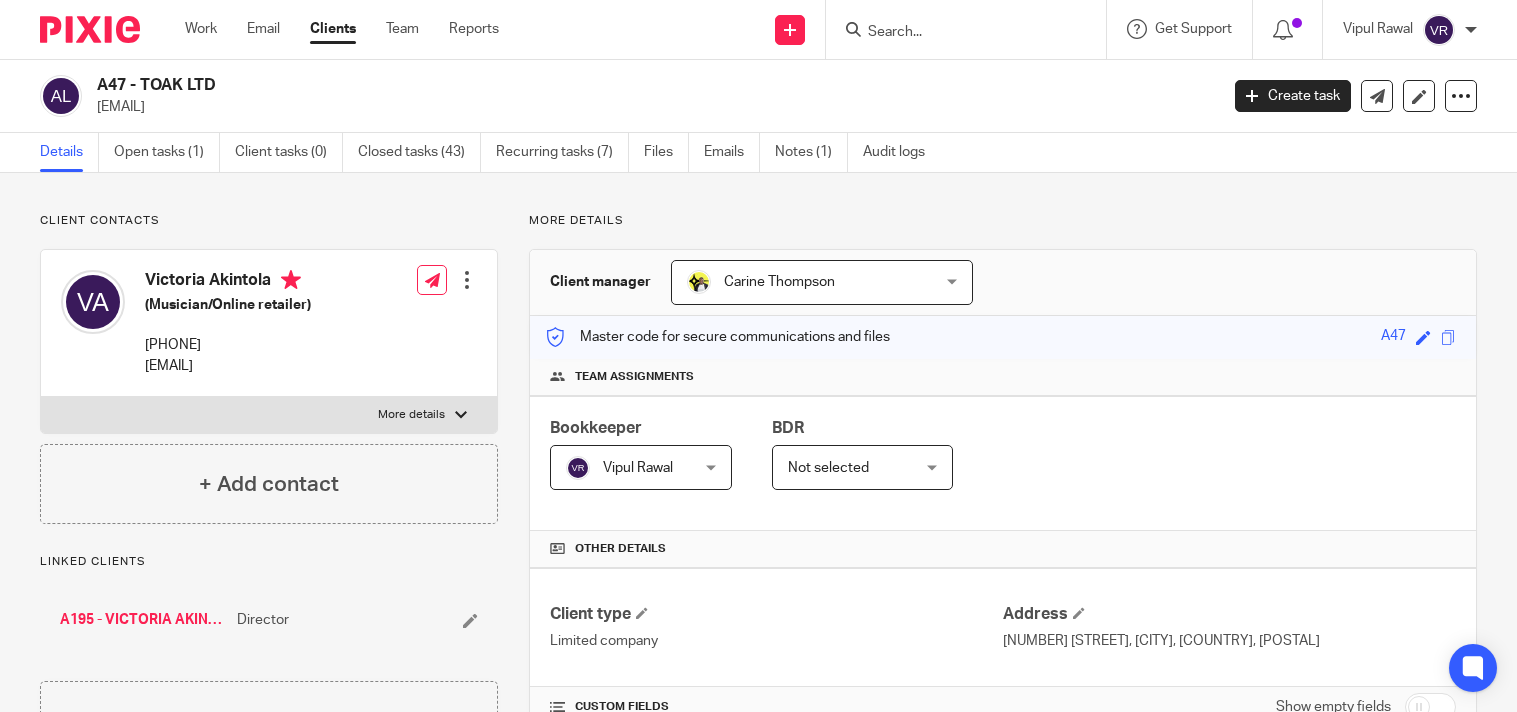 scroll, scrollTop: 0, scrollLeft: 0, axis: both 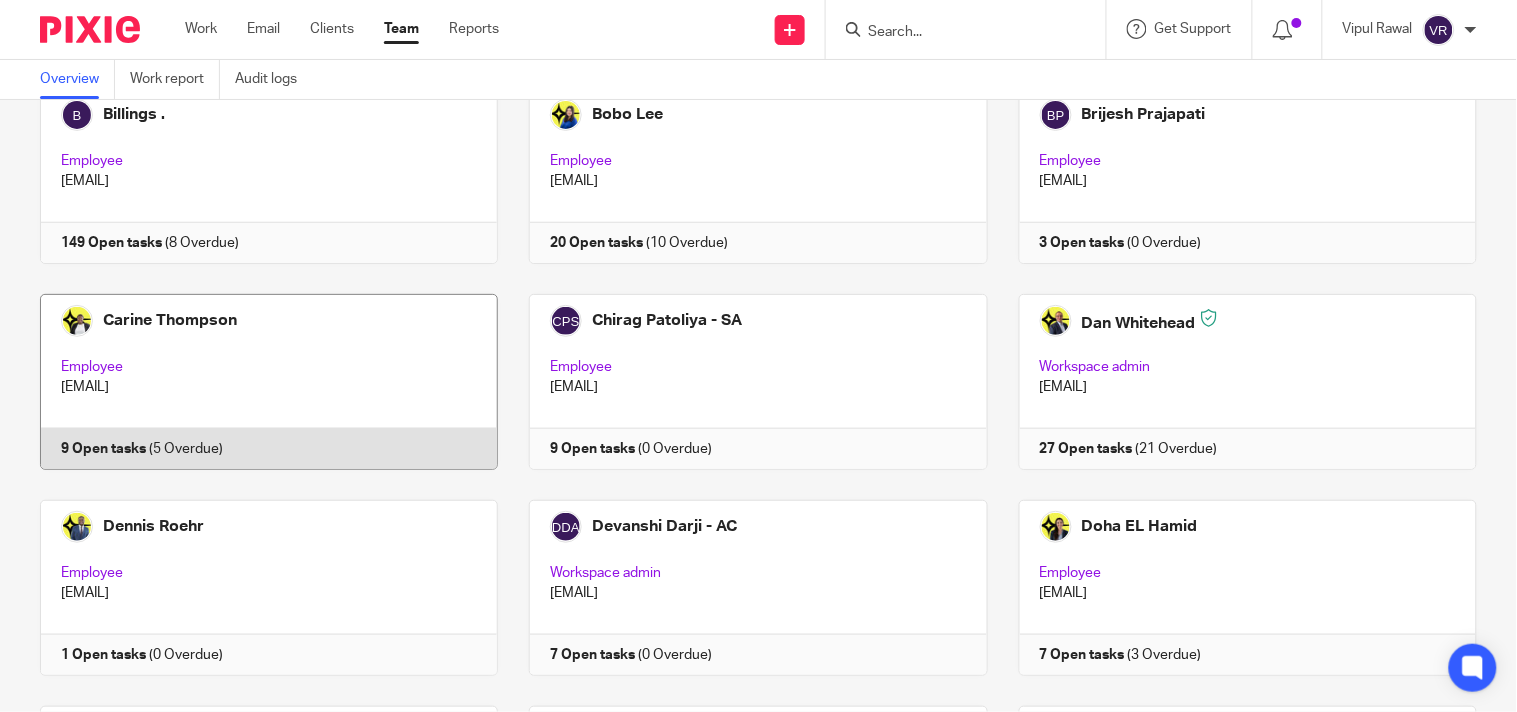 click at bounding box center (253, 382) 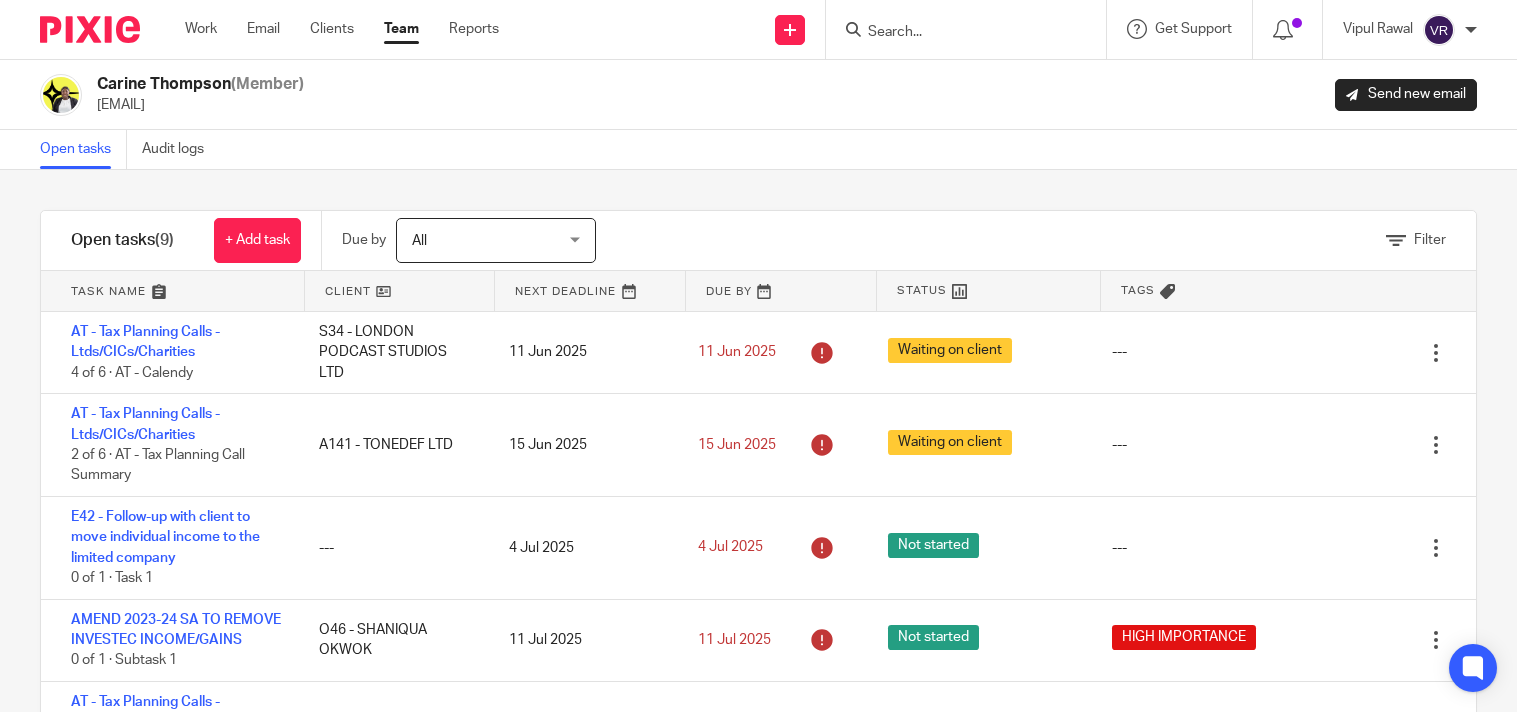 scroll, scrollTop: 0, scrollLeft: 0, axis: both 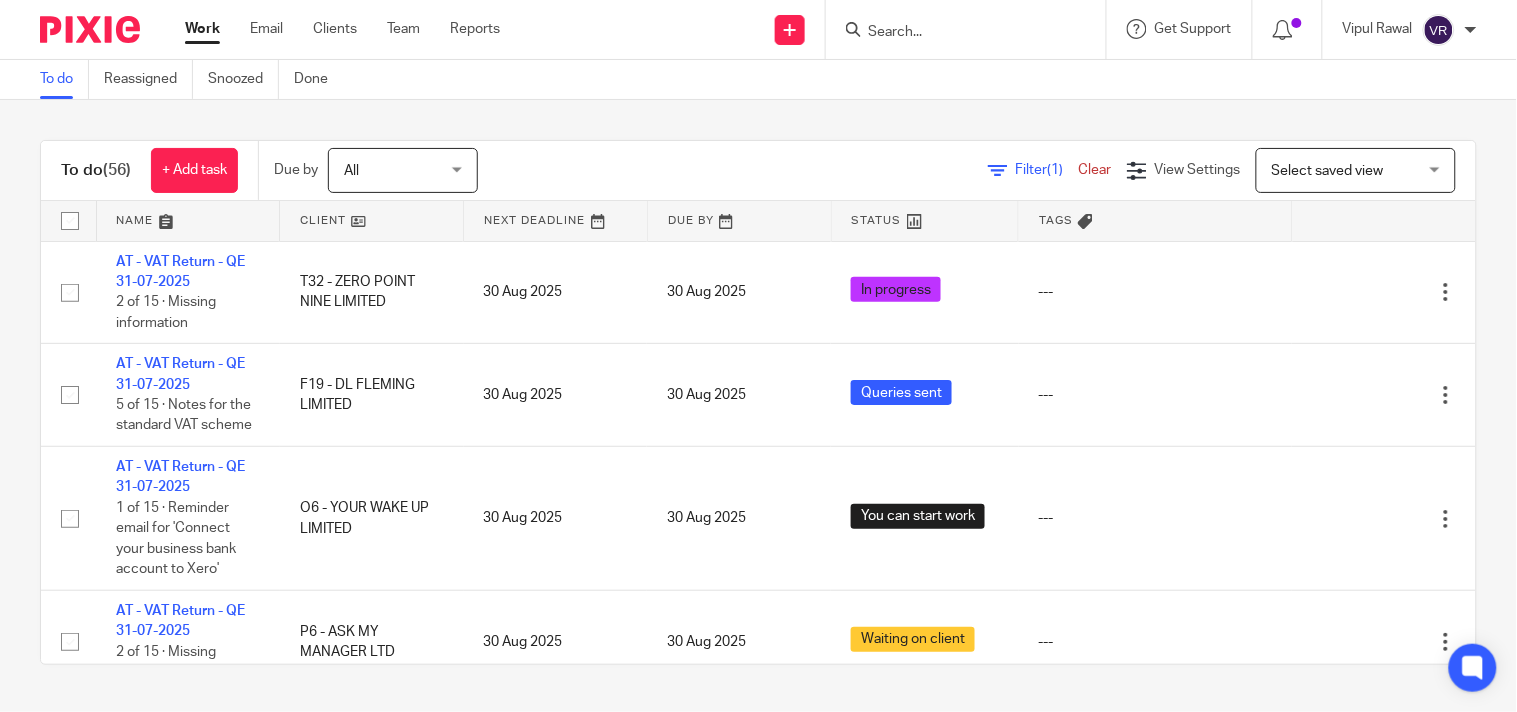 click on "To do
Reassigned
Snoozed
Done" at bounding box center [758, 80] 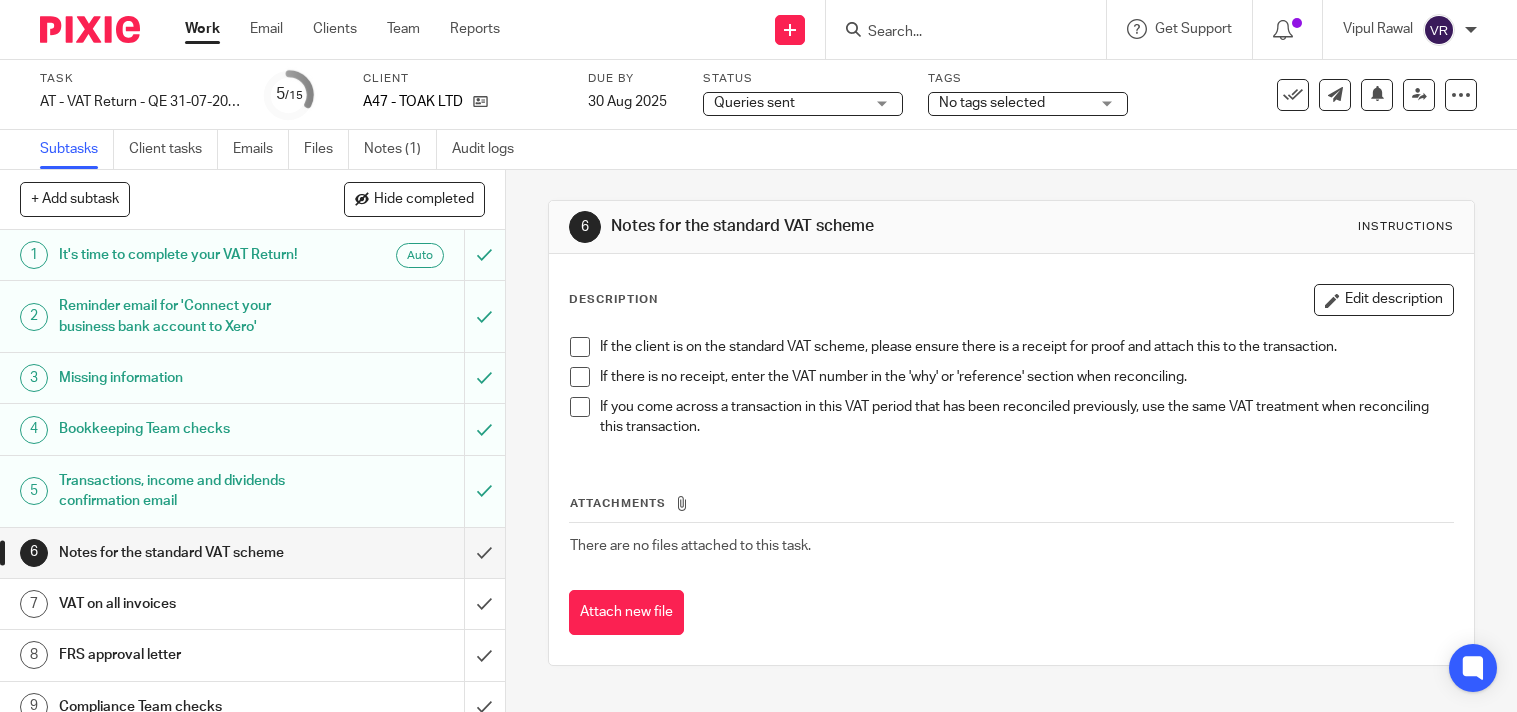 scroll, scrollTop: 0, scrollLeft: 0, axis: both 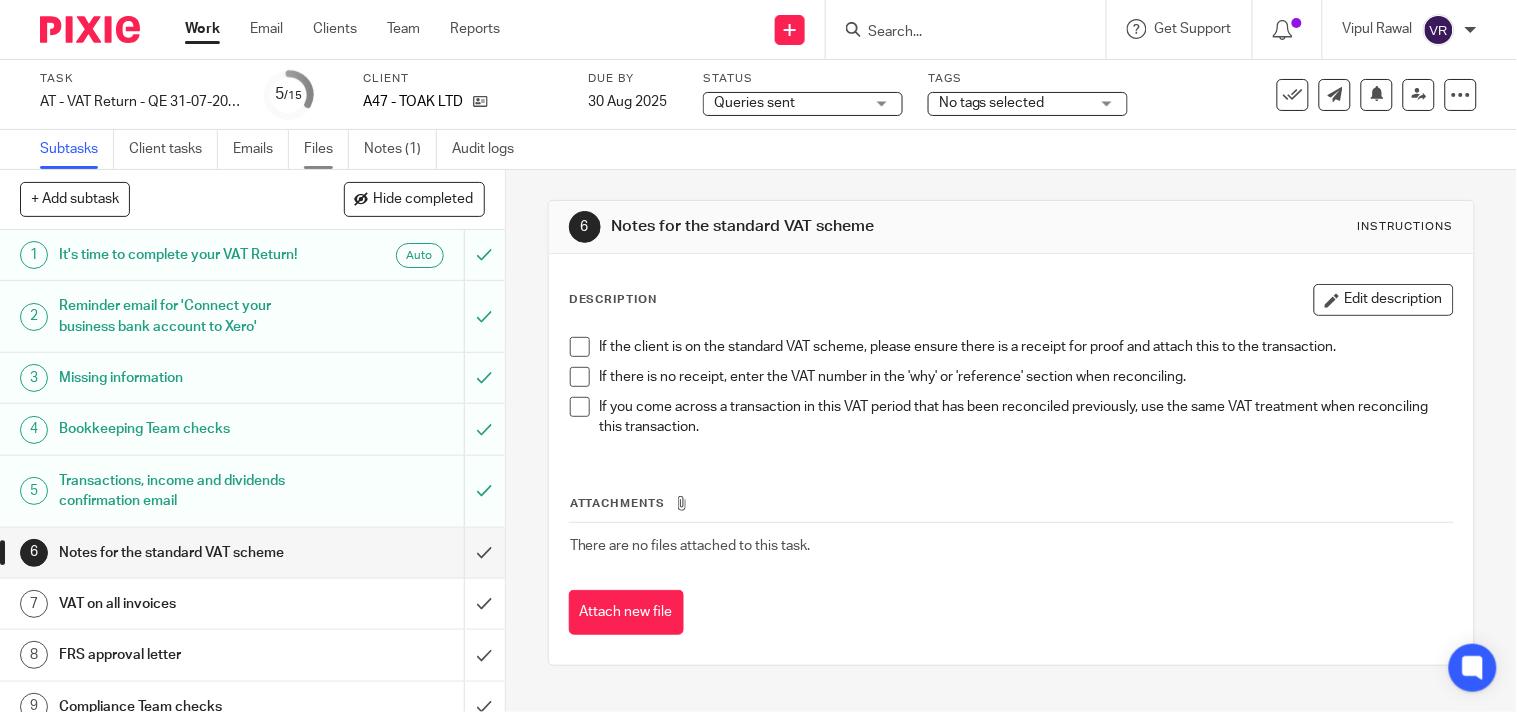 click on "Files" at bounding box center [326, 149] 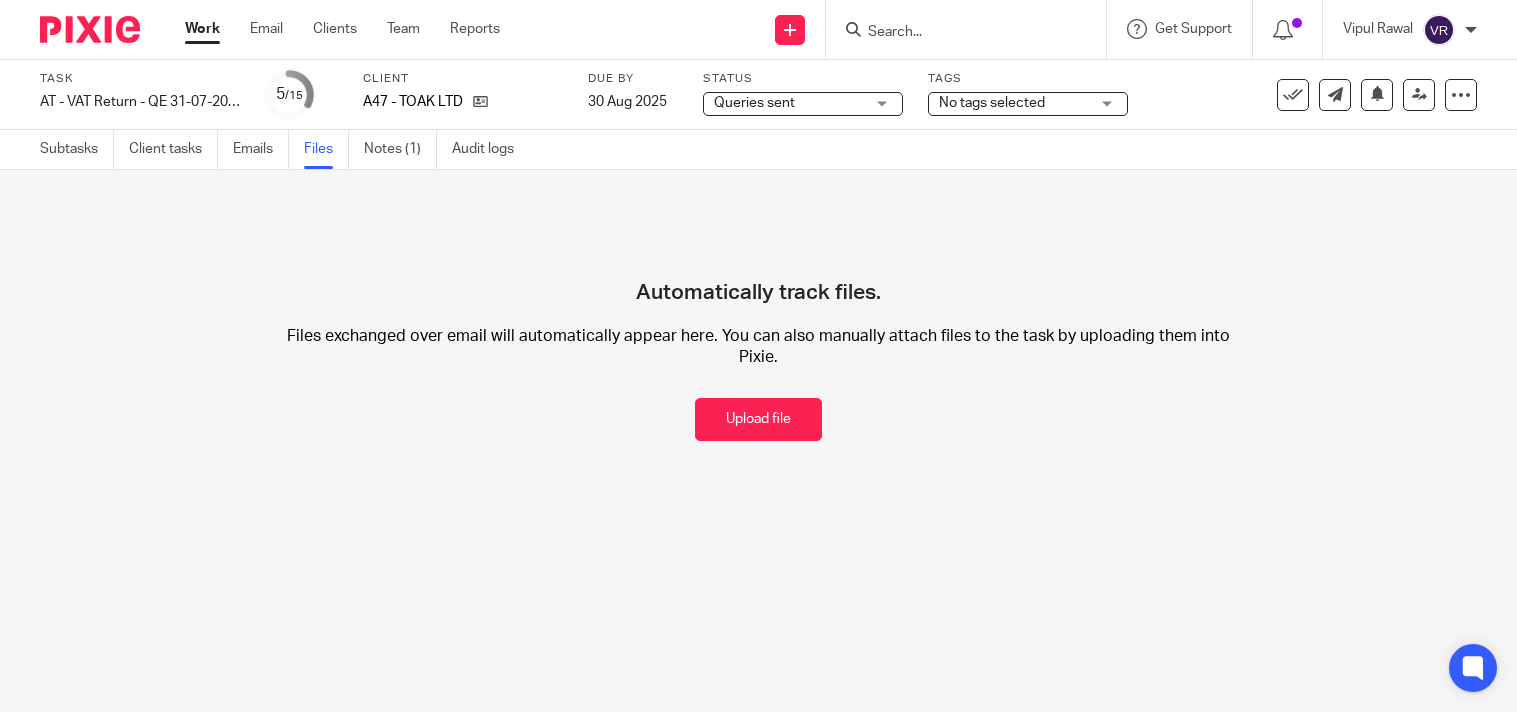 scroll, scrollTop: 0, scrollLeft: 0, axis: both 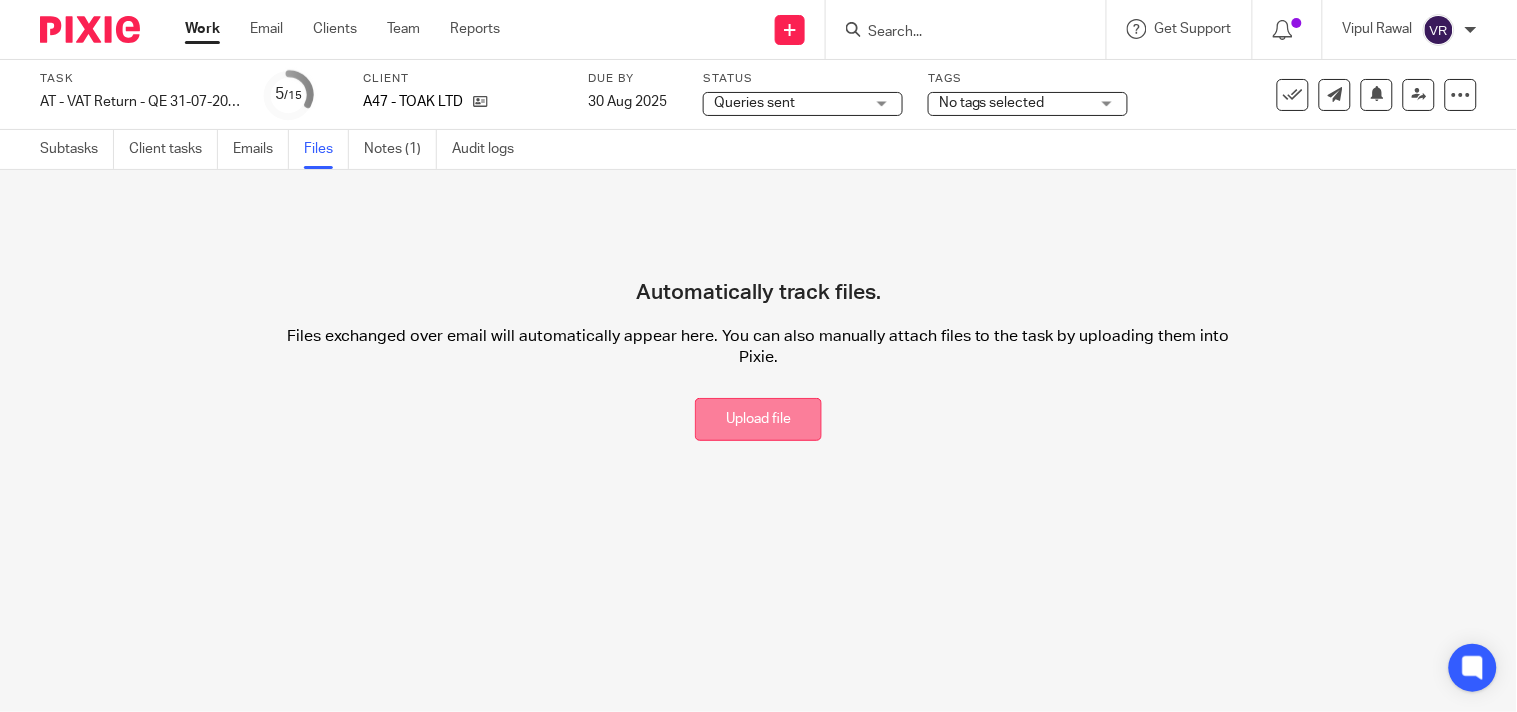 click on "Upload file" at bounding box center [758, 419] 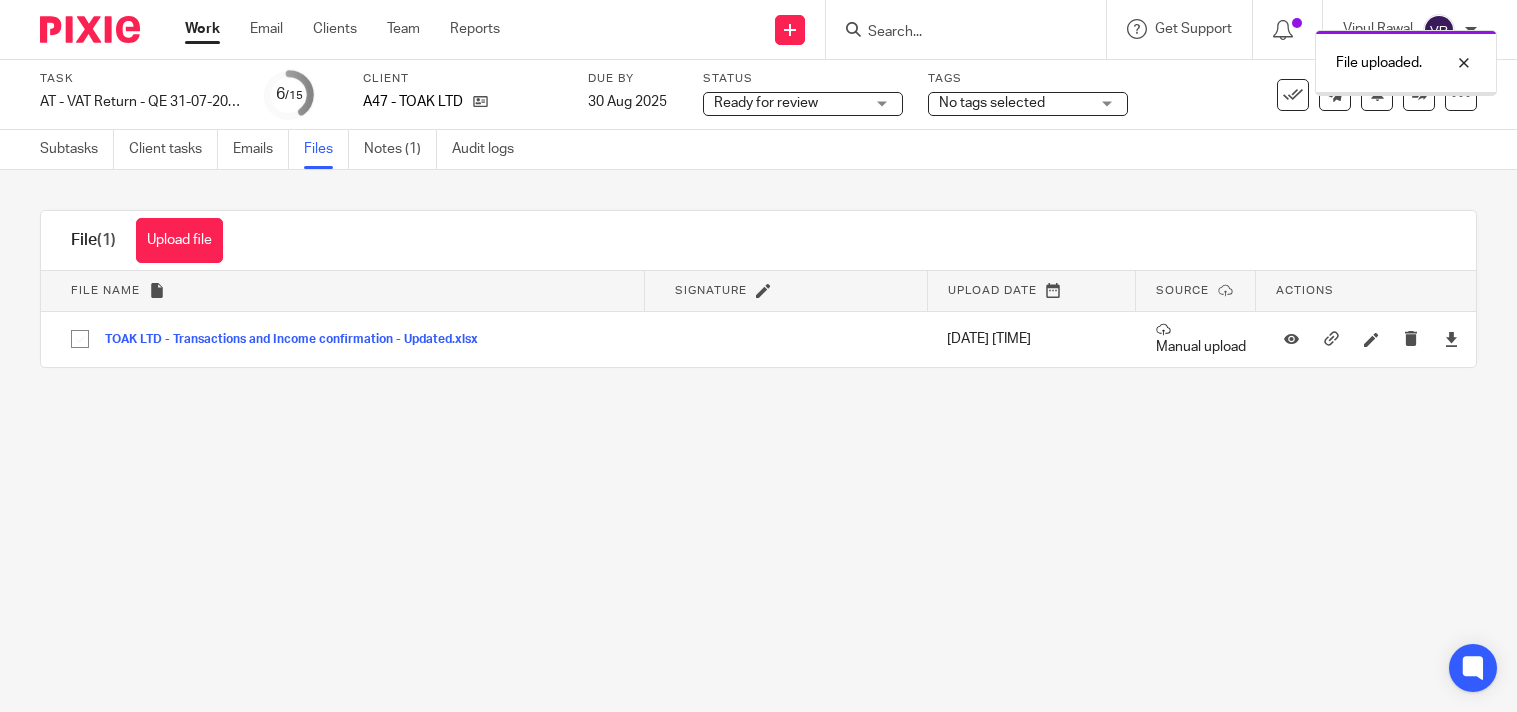 scroll, scrollTop: 0, scrollLeft: 0, axis: both 